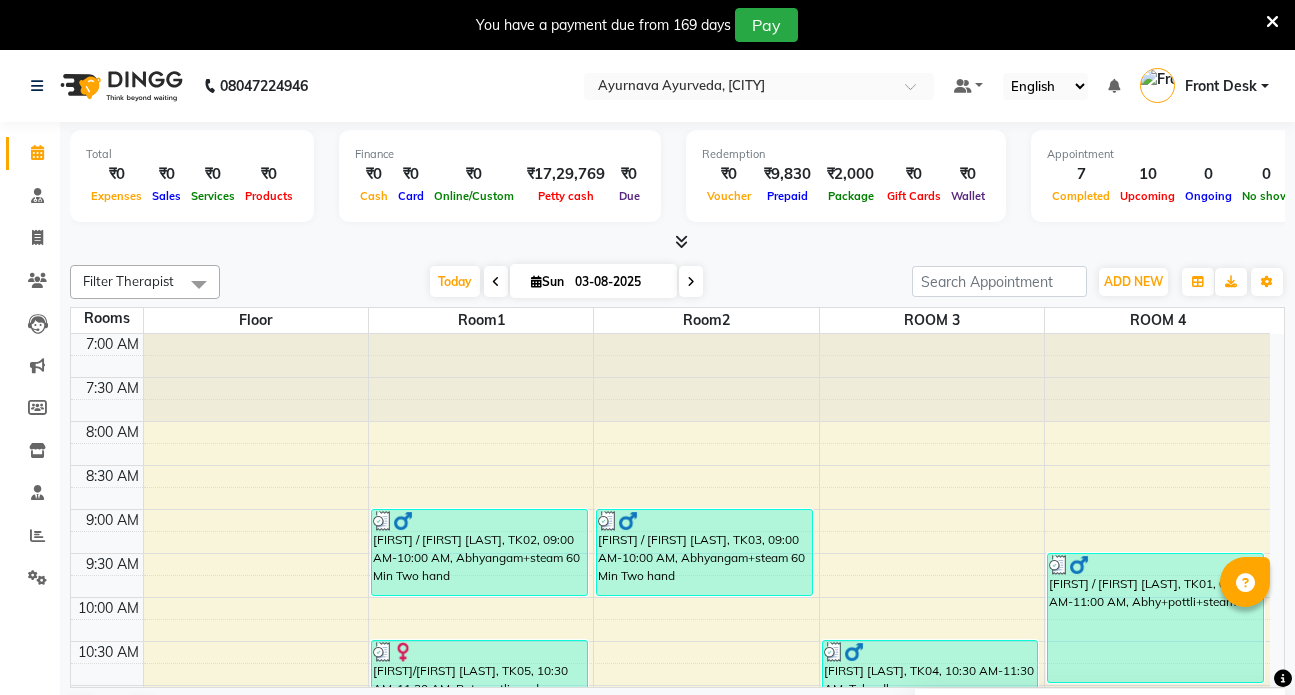 scroll, scrollTop: 0, scrollLeft: 0, axis: both 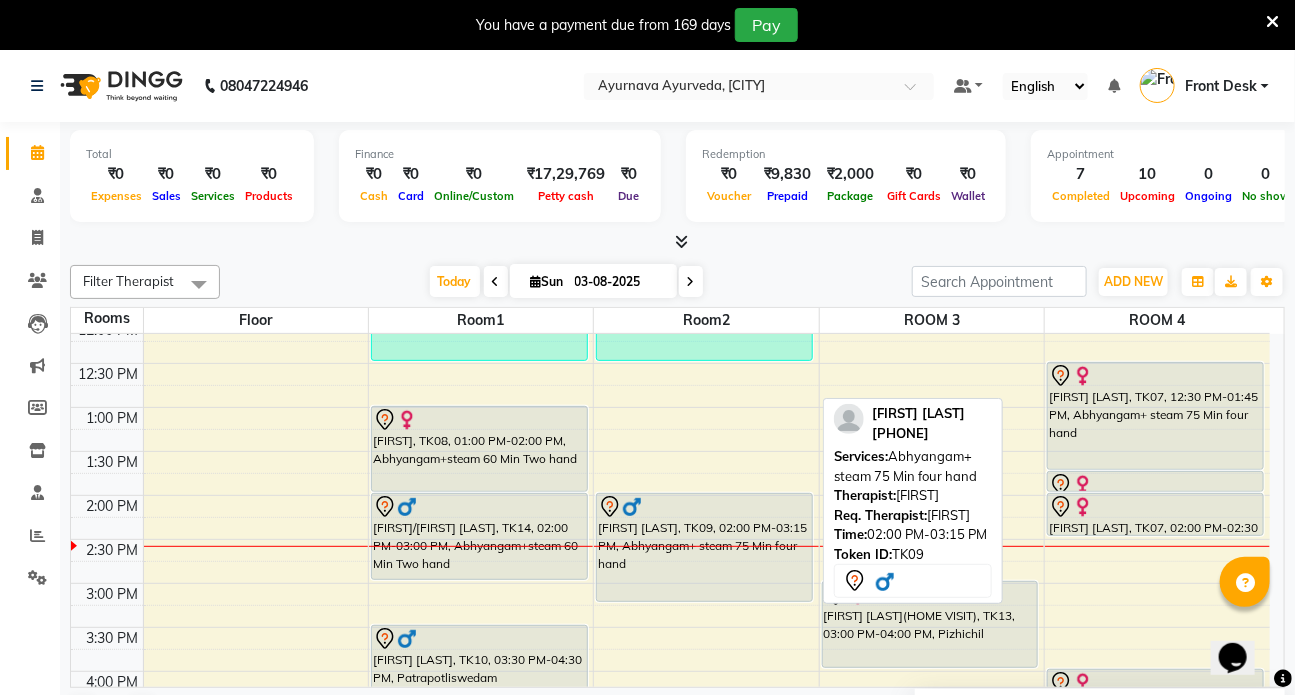 click on "[FIRST] [LAST], TK09, 02:00 PM-03:15 PM, Abhyangam+ steam 75 Min four hand" at bounding box center [704, 547] 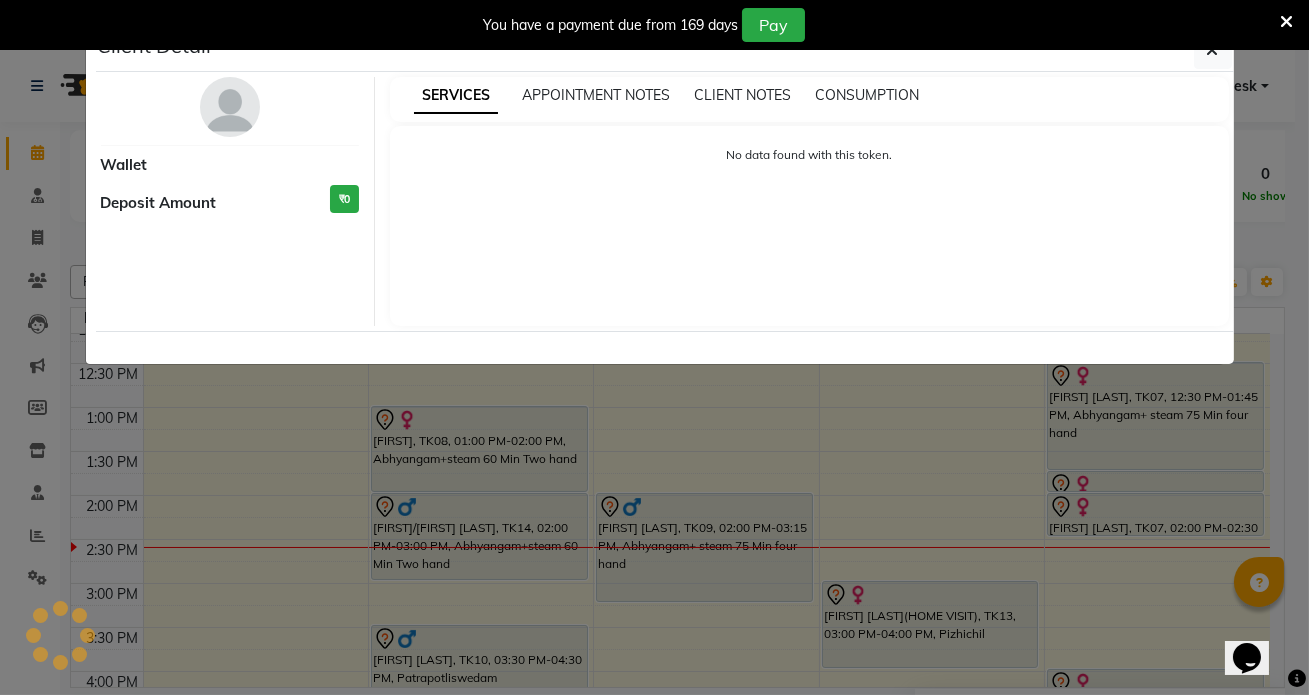 select on "7" 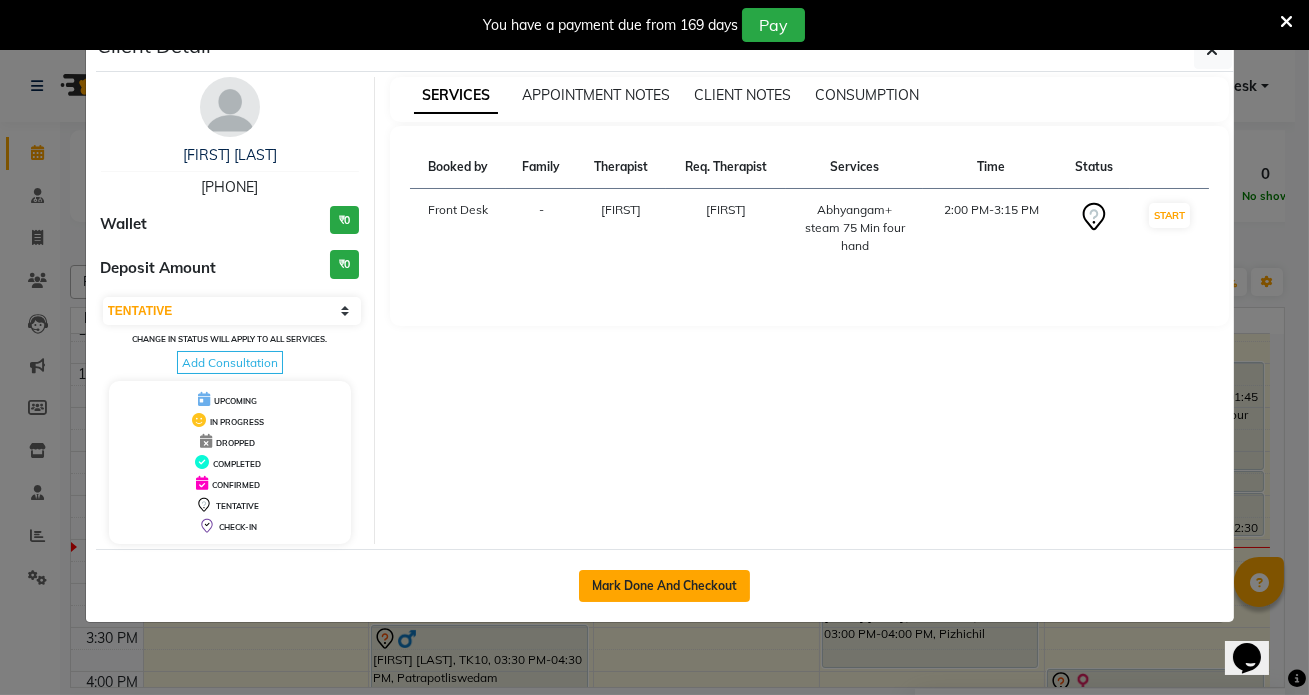 click on "Mark Done And Checkout" 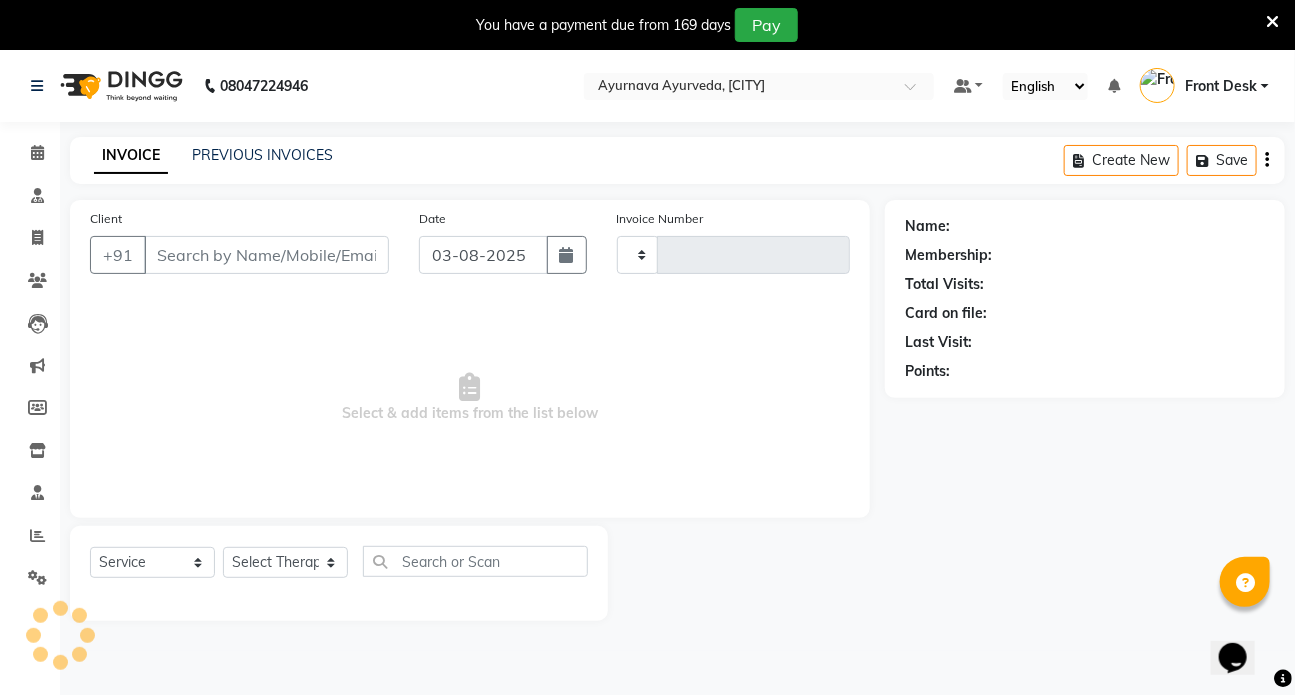 type on "1046" 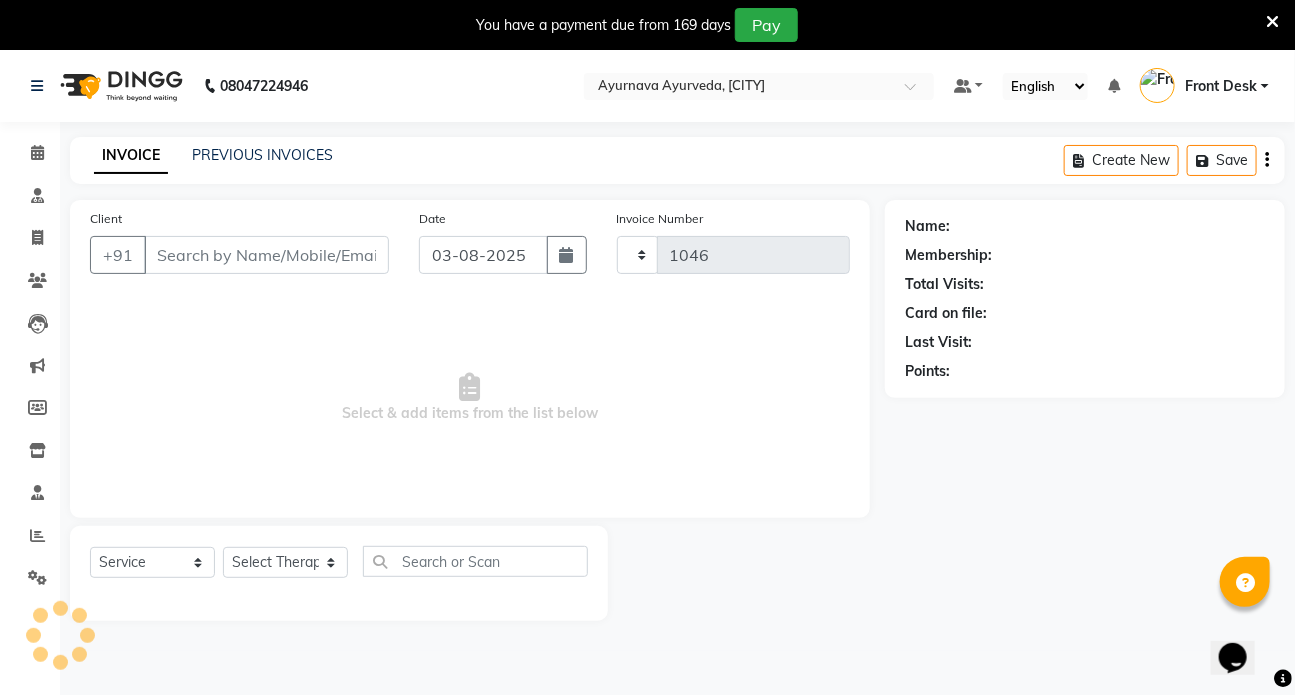select on "5585" 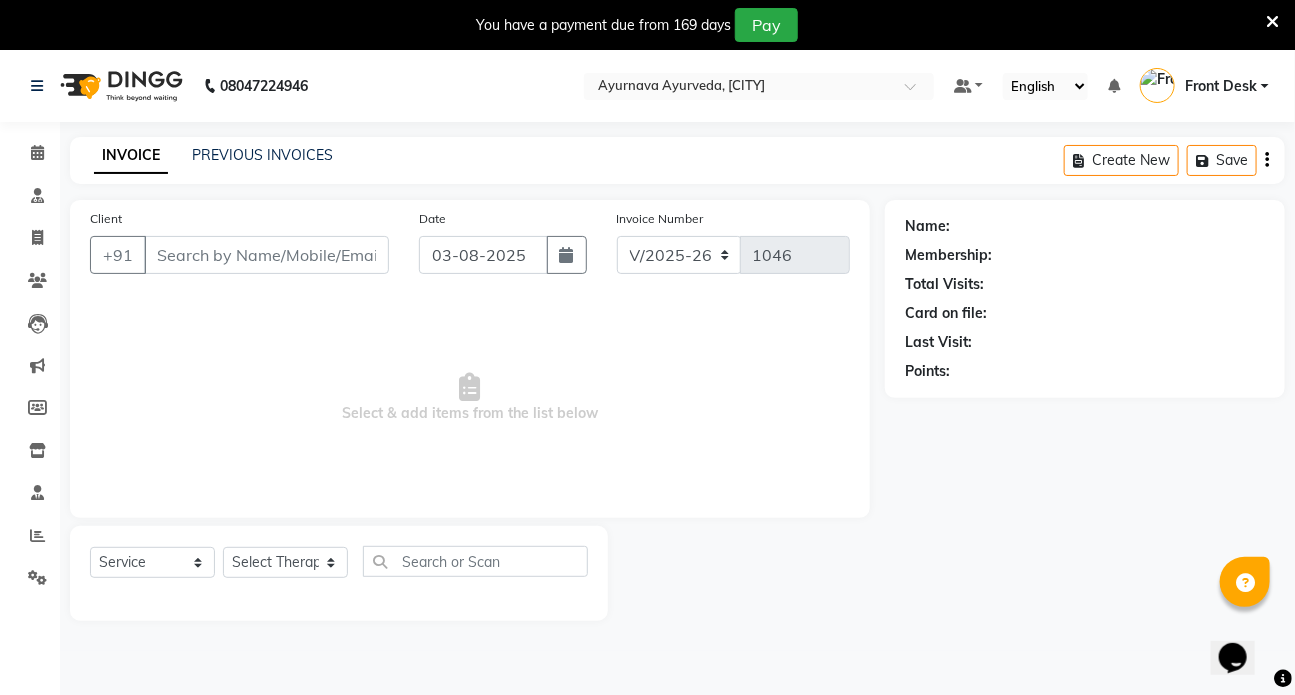 type on "[PHONE]" 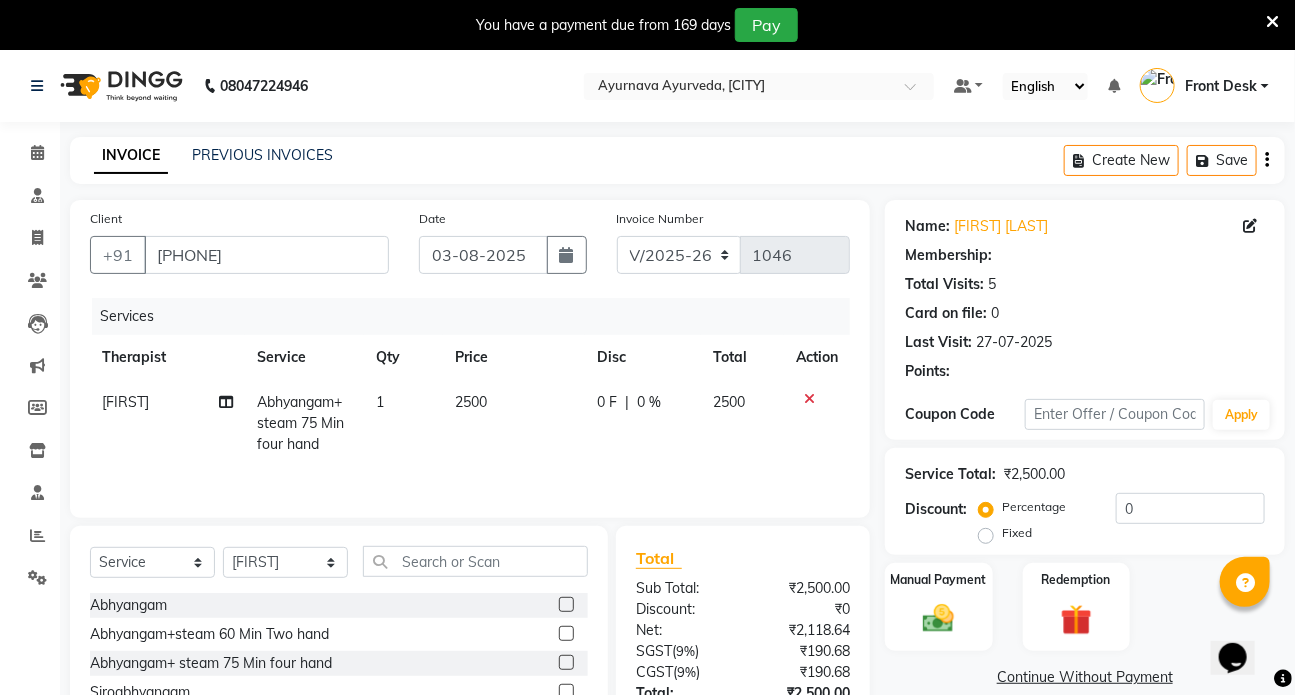 select on "1: Object" 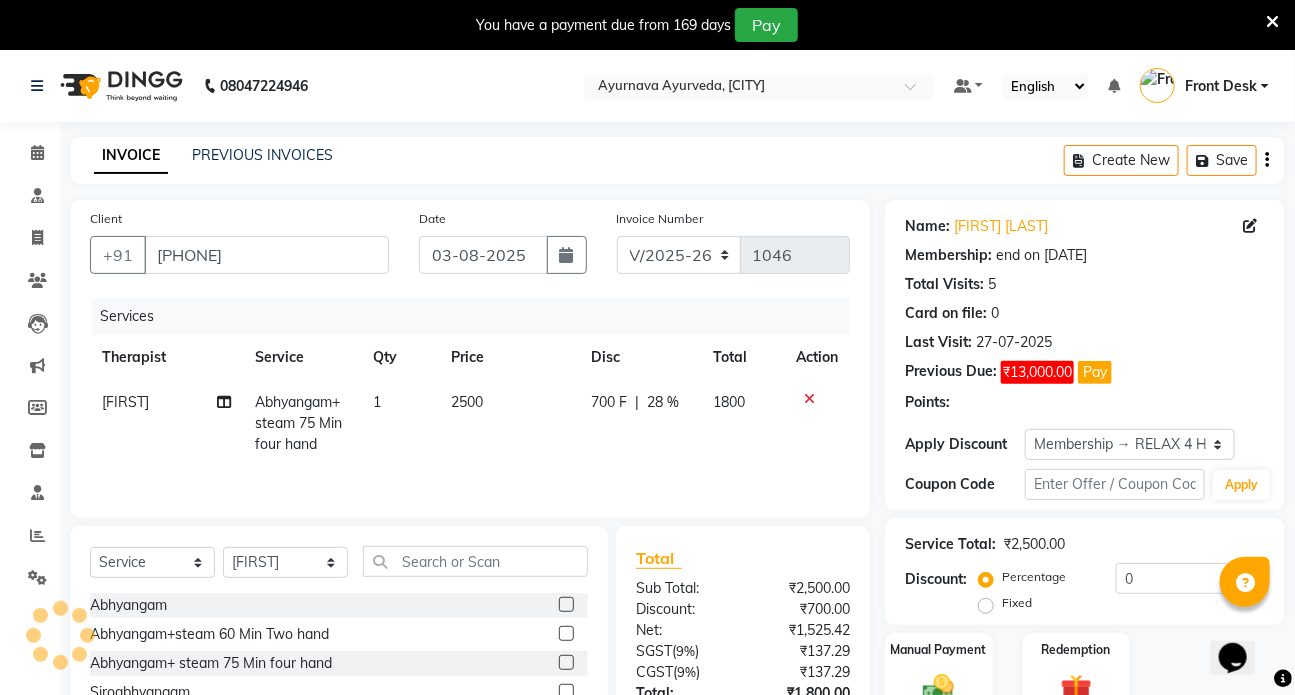 radio on "false" 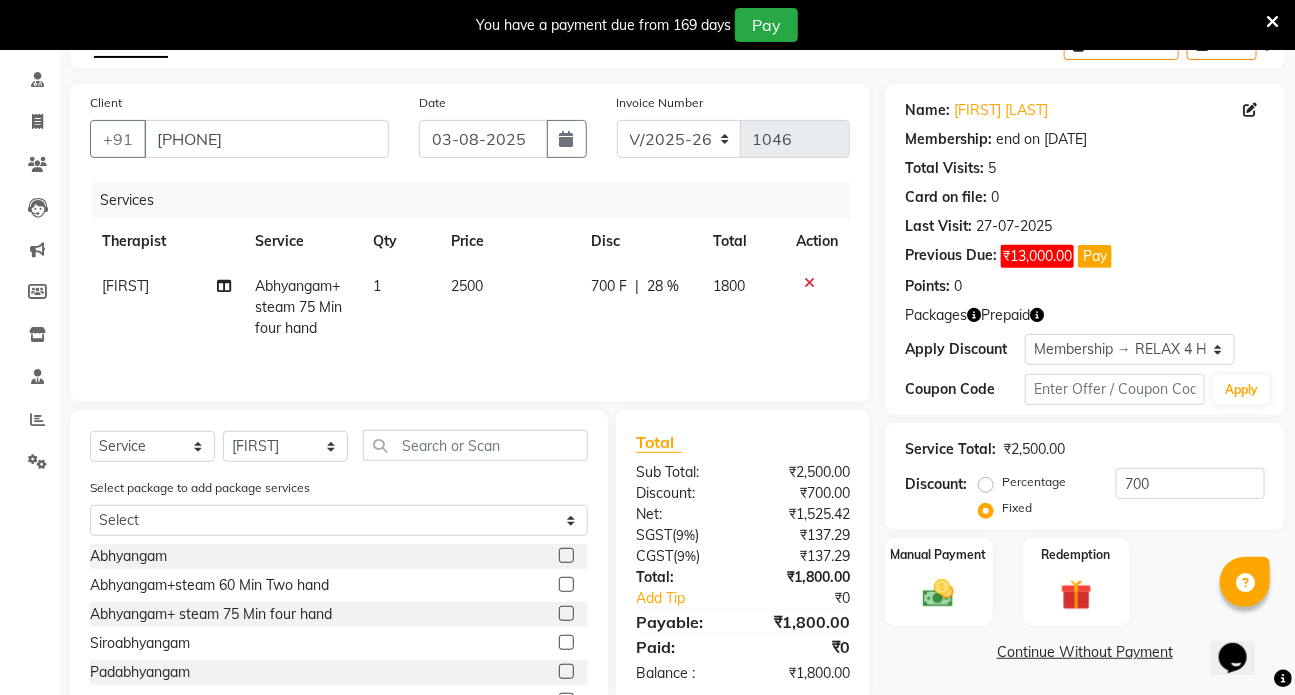 scroll, scrollTop: 132, scrollLeft: 0, axis: vertical 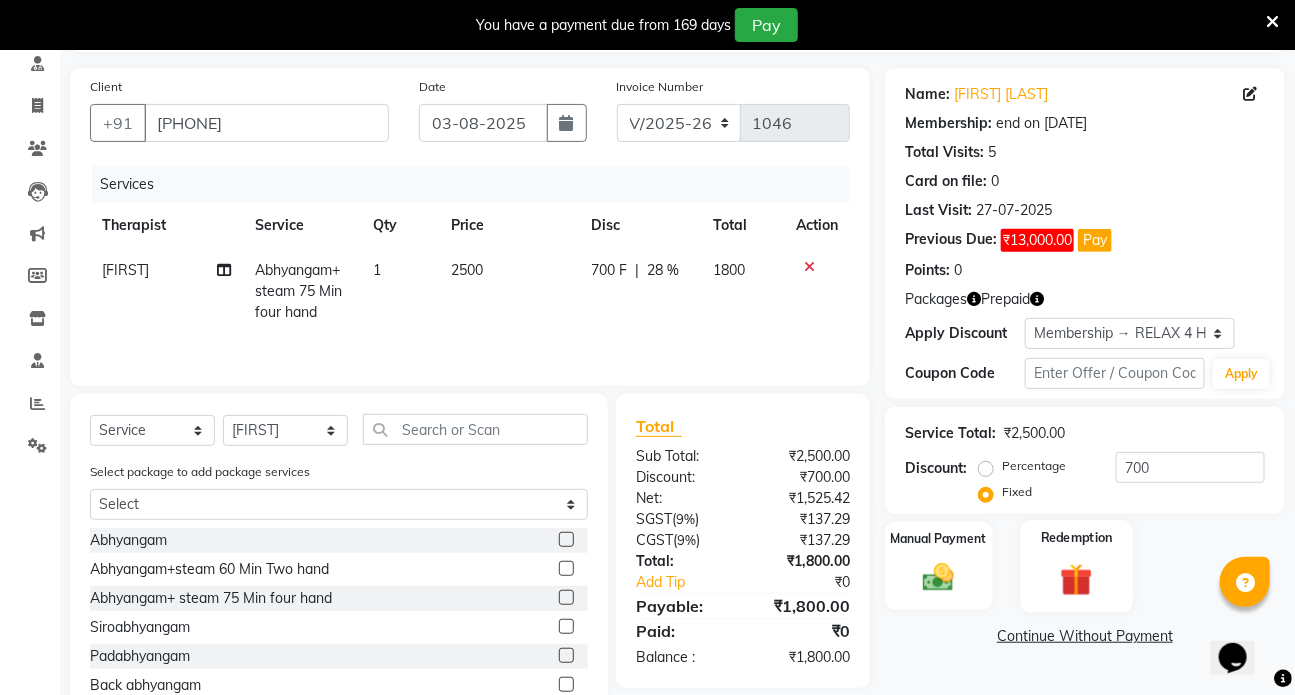 click 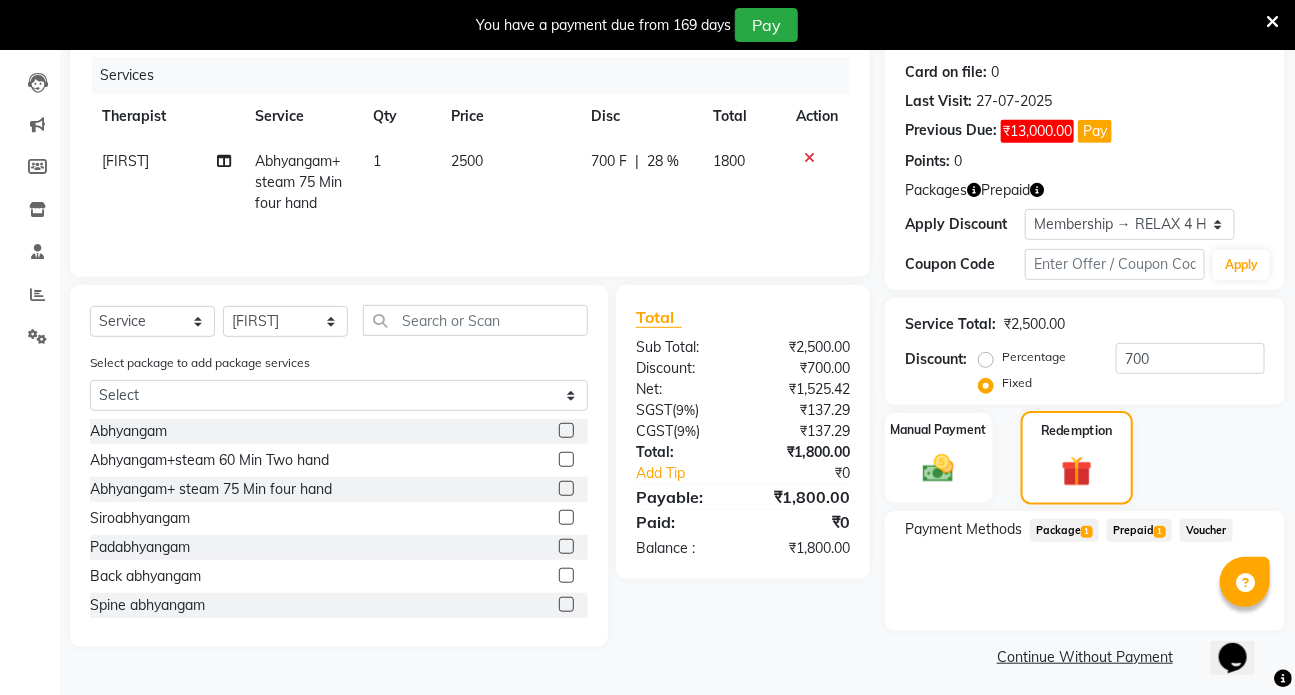 scroll, scrollTop: 247, scrollLeft: 0, axis: vertical 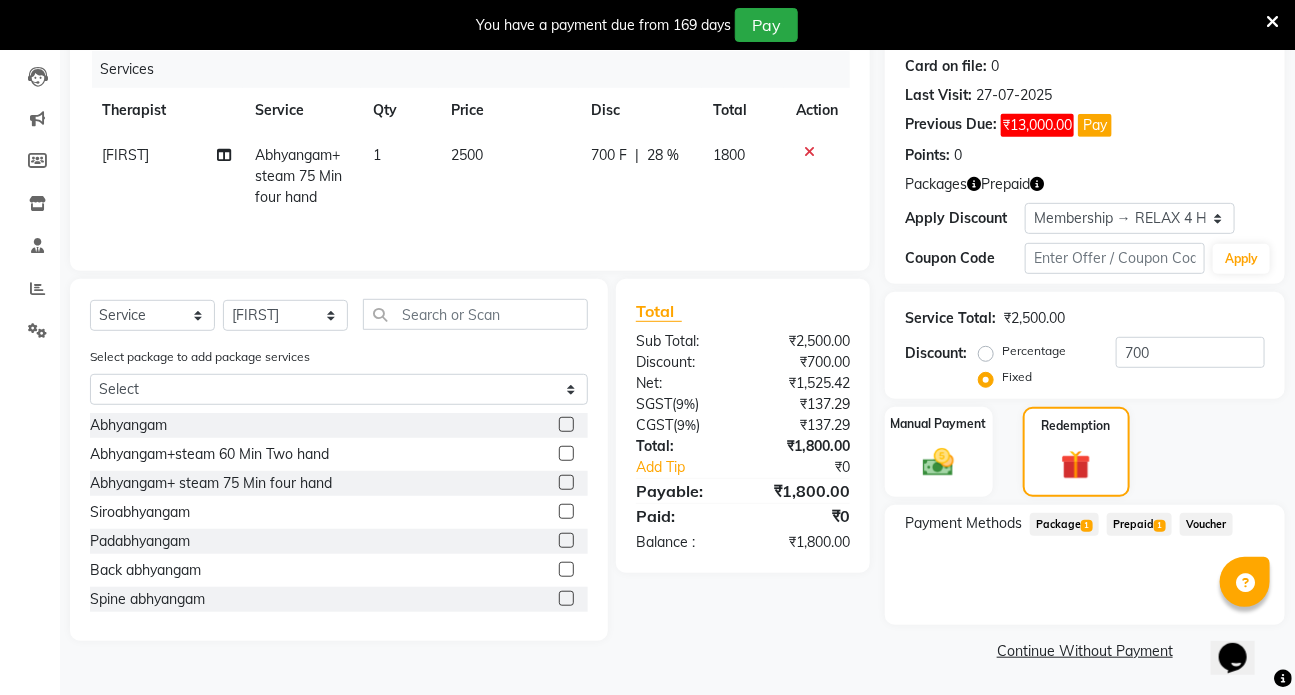 click on "Prepaid  1" 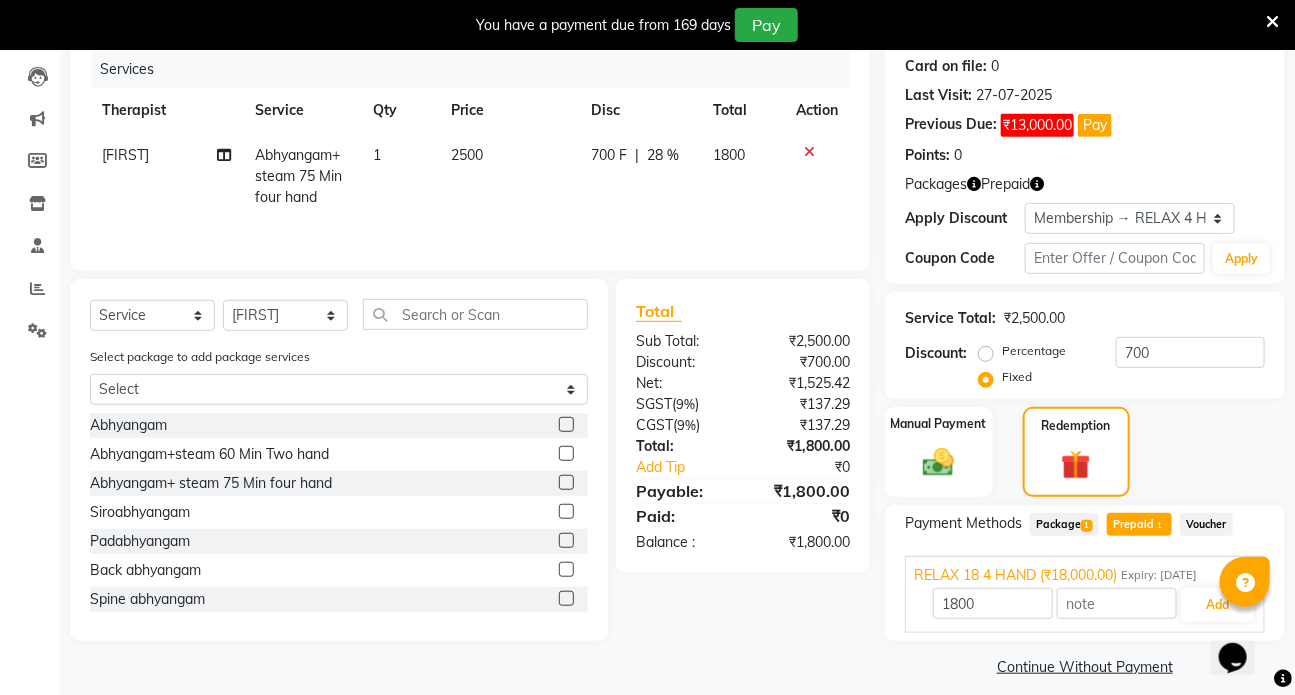 scroll, scrollTop: 262, scrollLeft: 0, axis: vertical 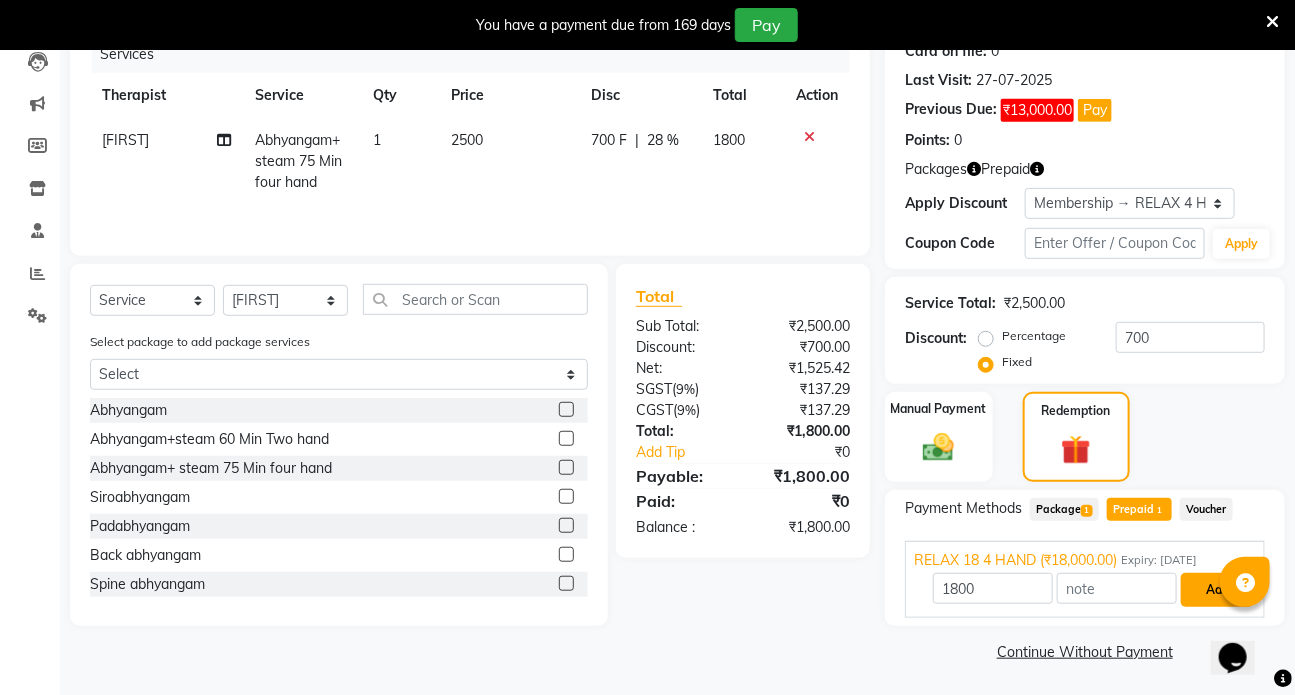click on "Add" at bounding box center (1217, 590) 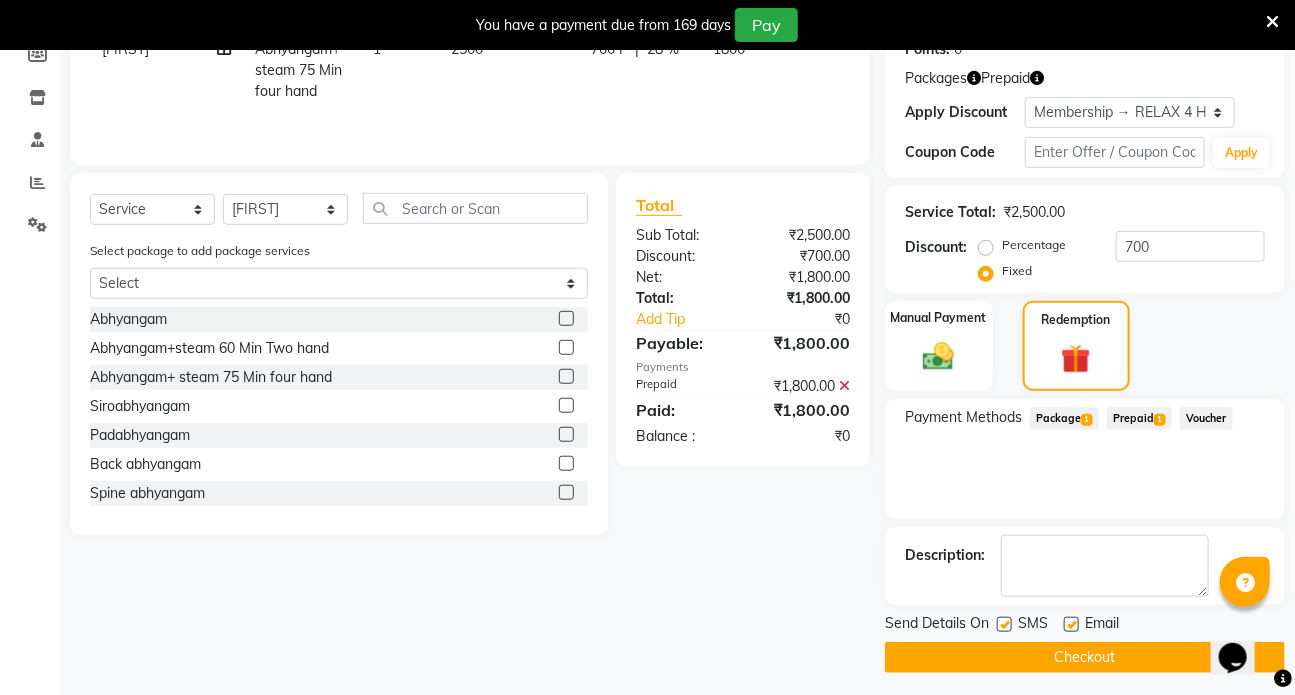 scroll, scrollTop: 360, scrollLeft: 0, axis: vertical 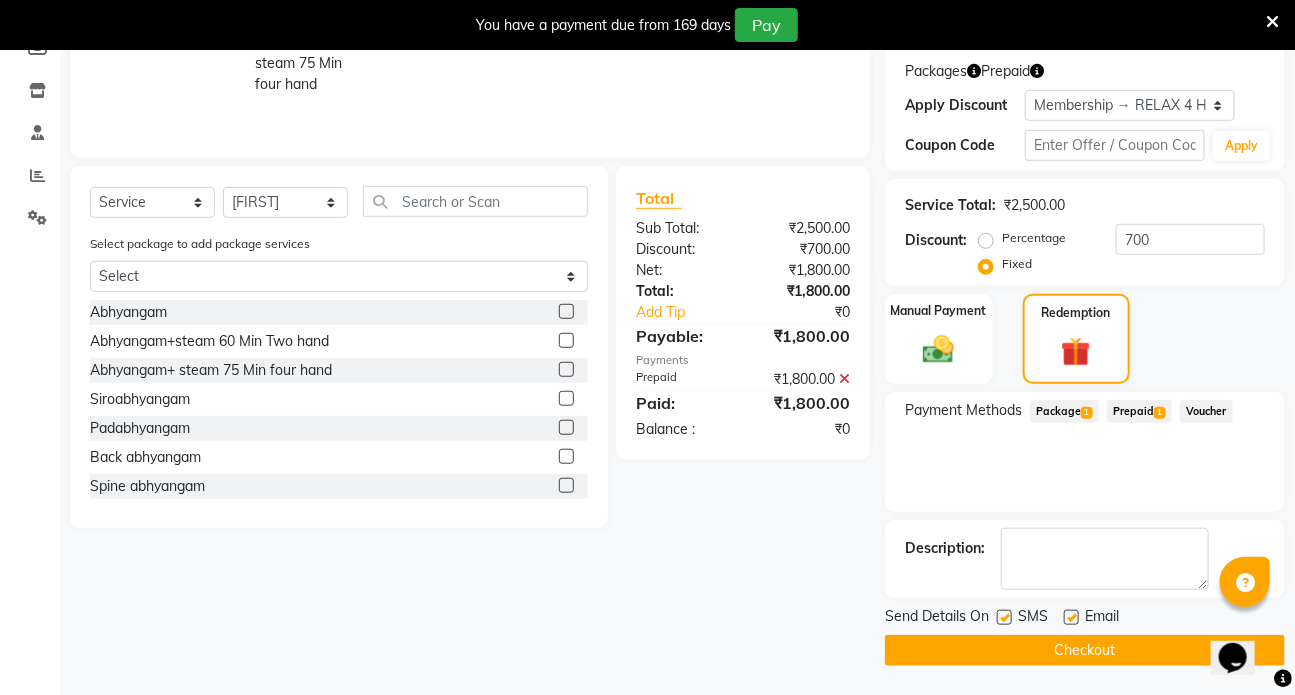 click 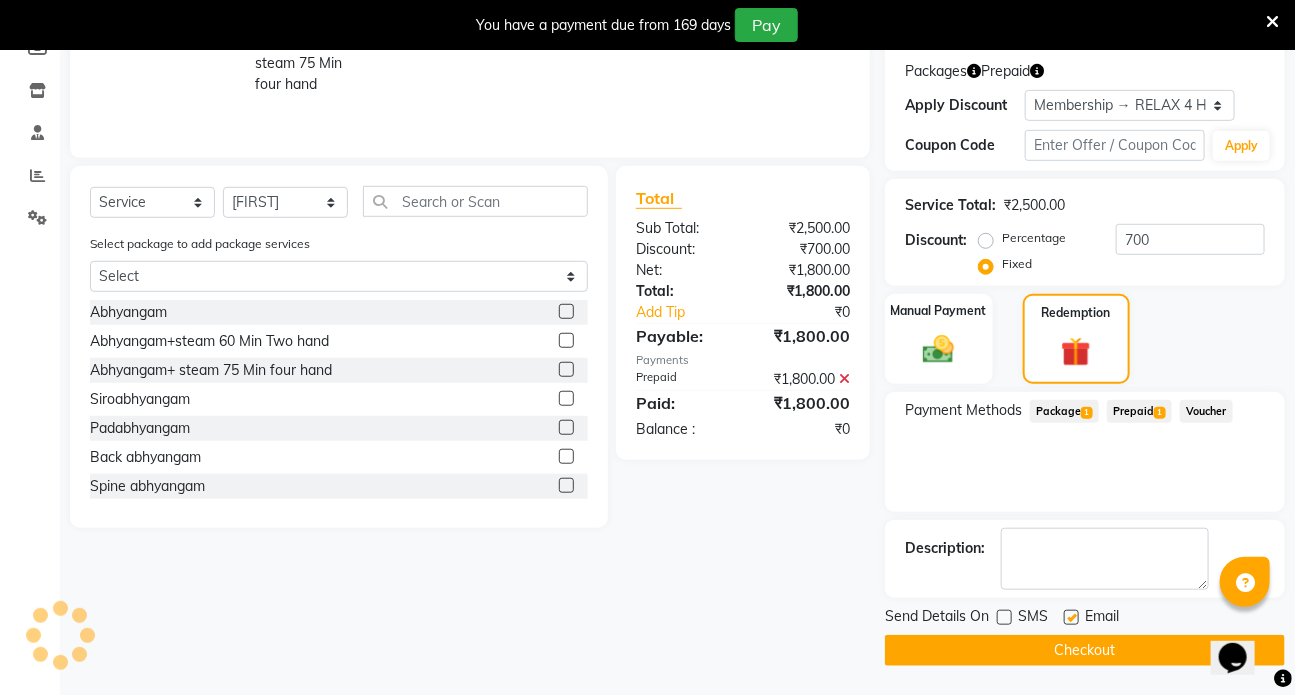 click 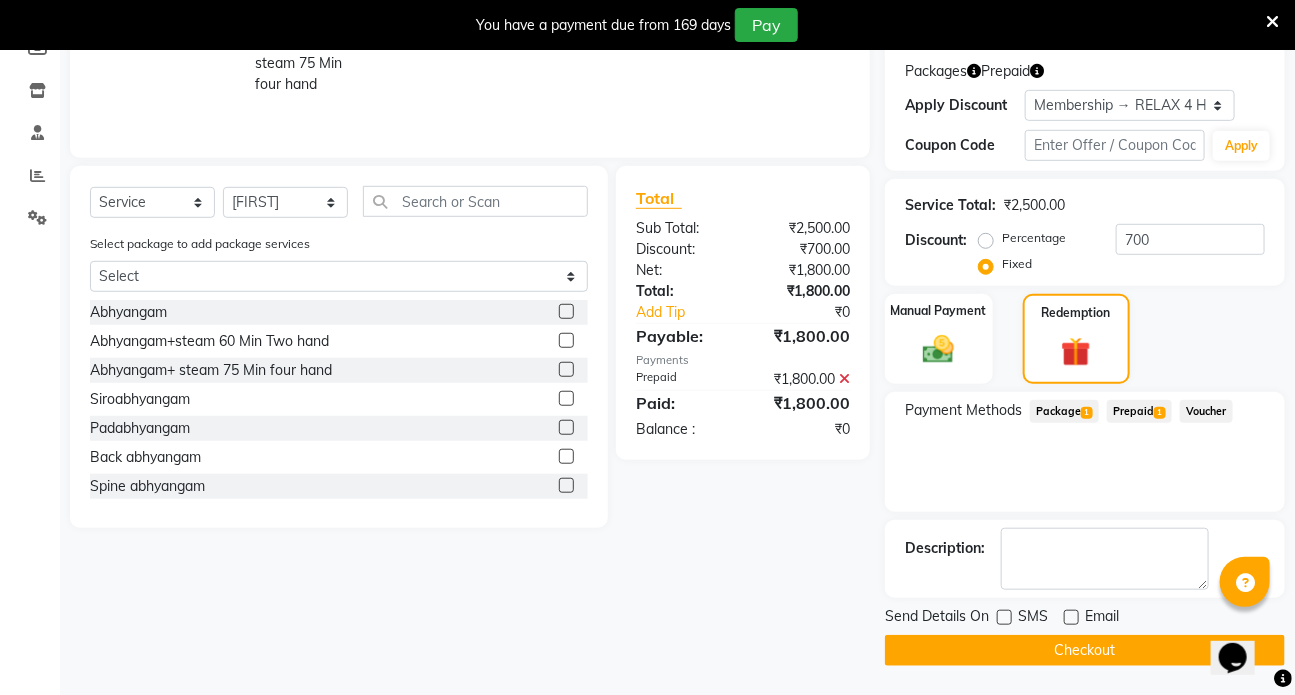 click on "Checkout" 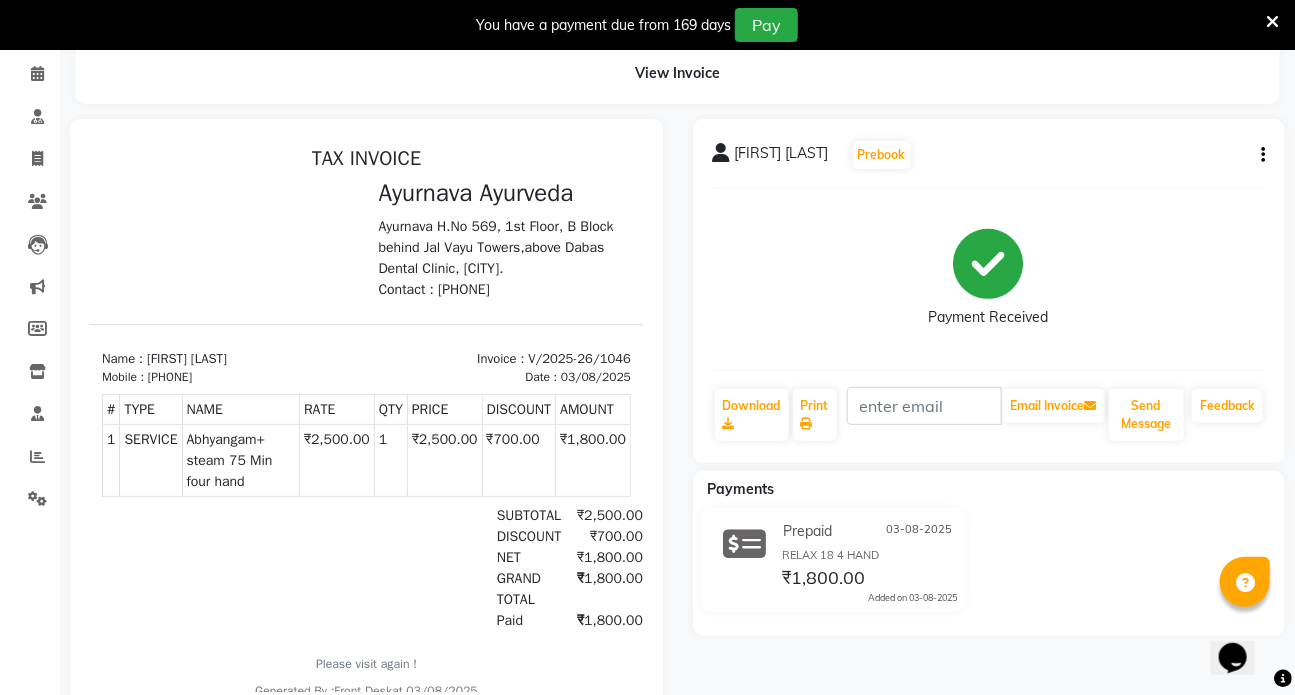 scroll, scrollTop: 53, scrollLeft: 0, axis: vertical 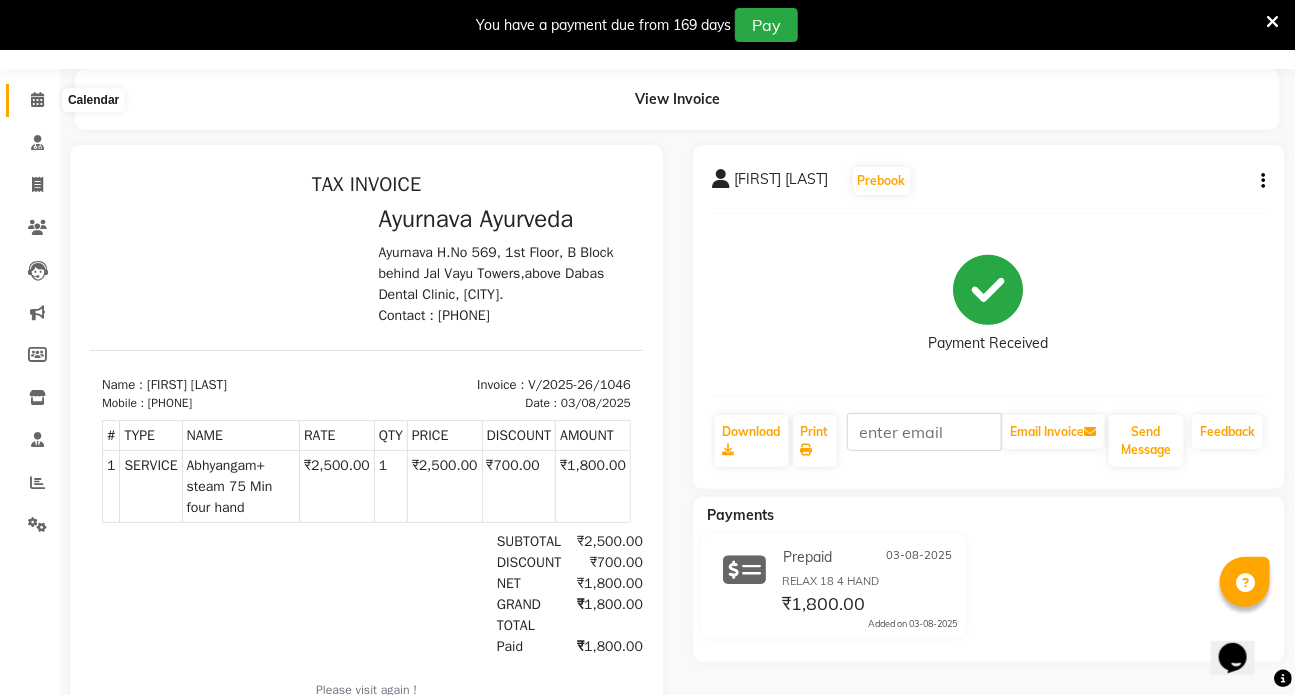 click 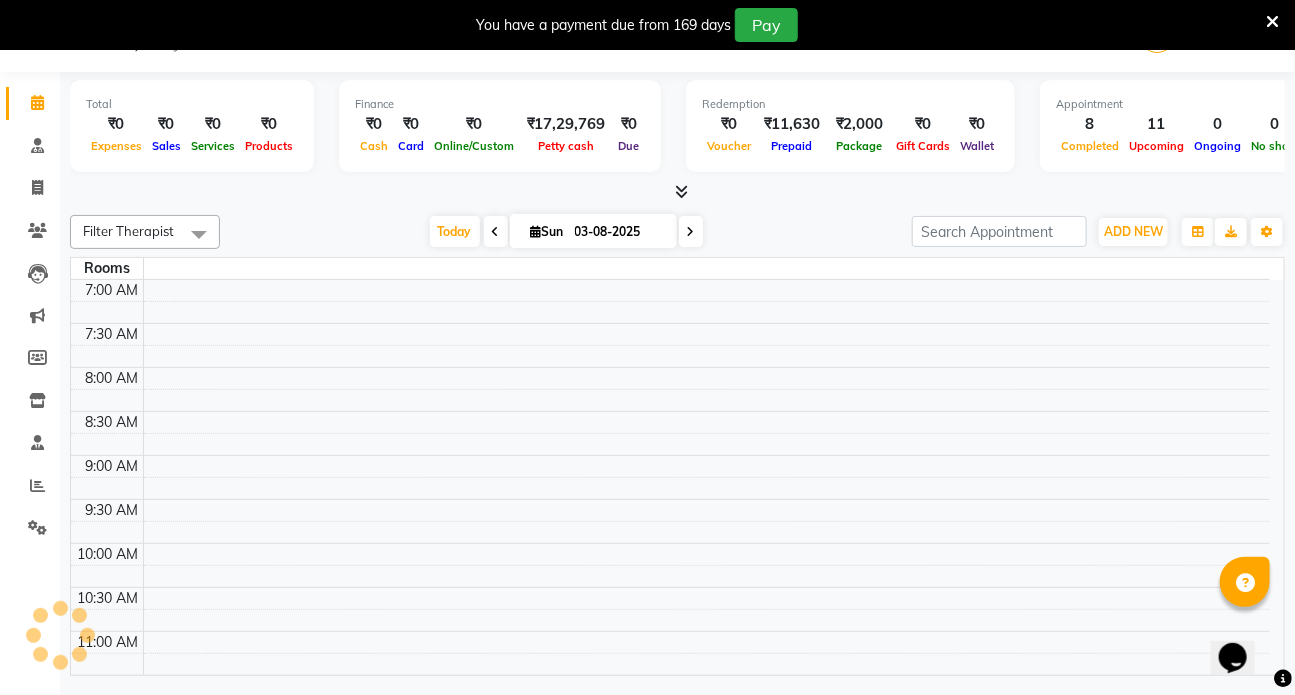 scroll, scrollTop: 50, scrollLeft: 0, axis: vertical 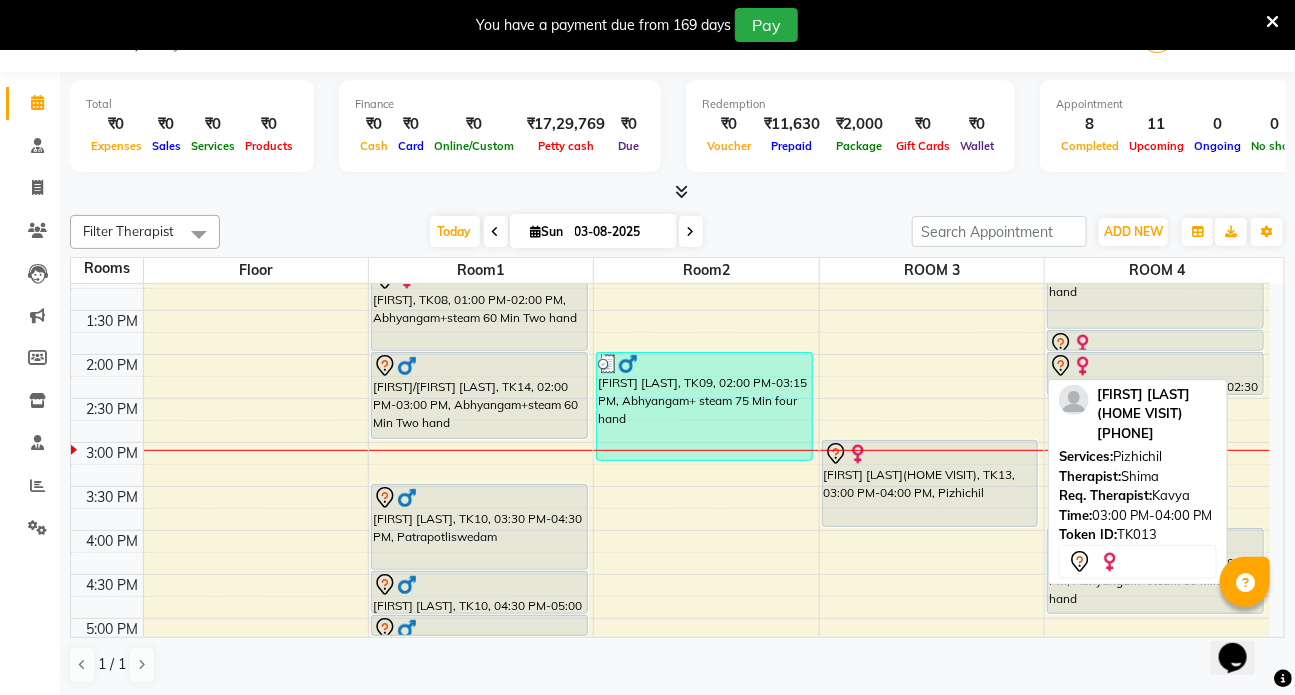 click on "[FIRST] [LAST](HOME VISIT), TK13, 03:00 PM-04:00 PM, Pizhichil" at bounding box center [930, 483] 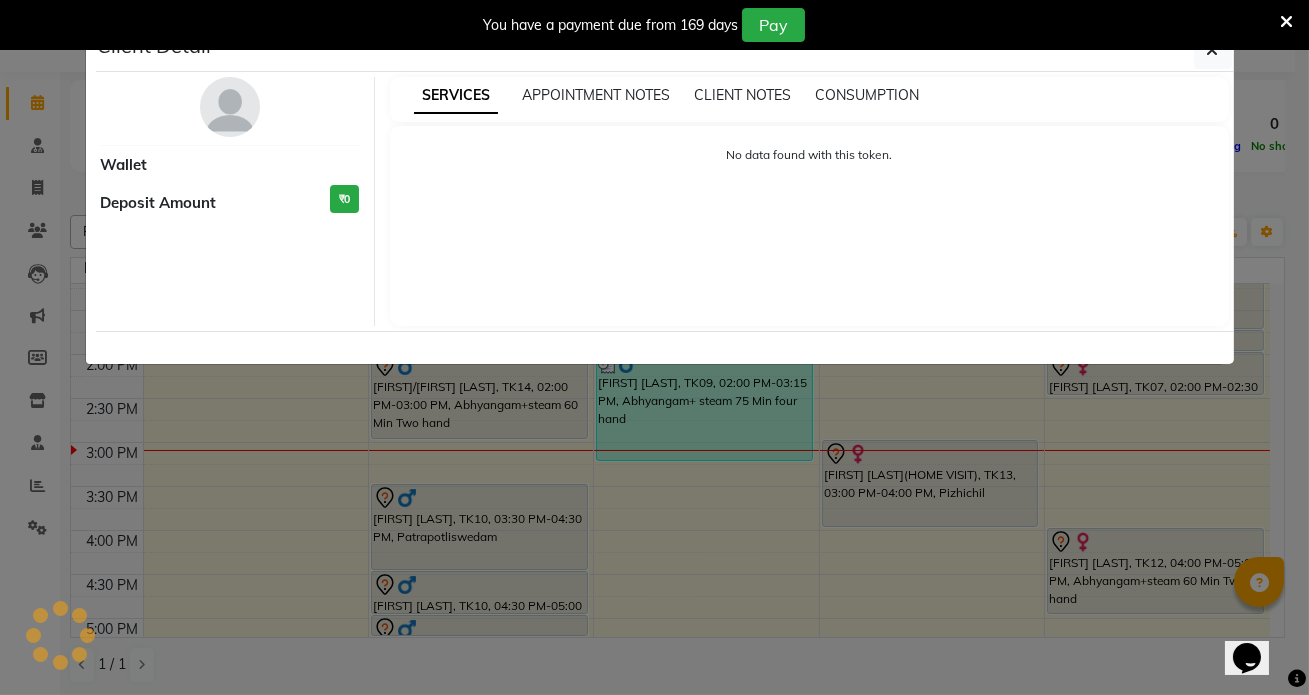 select on "7" 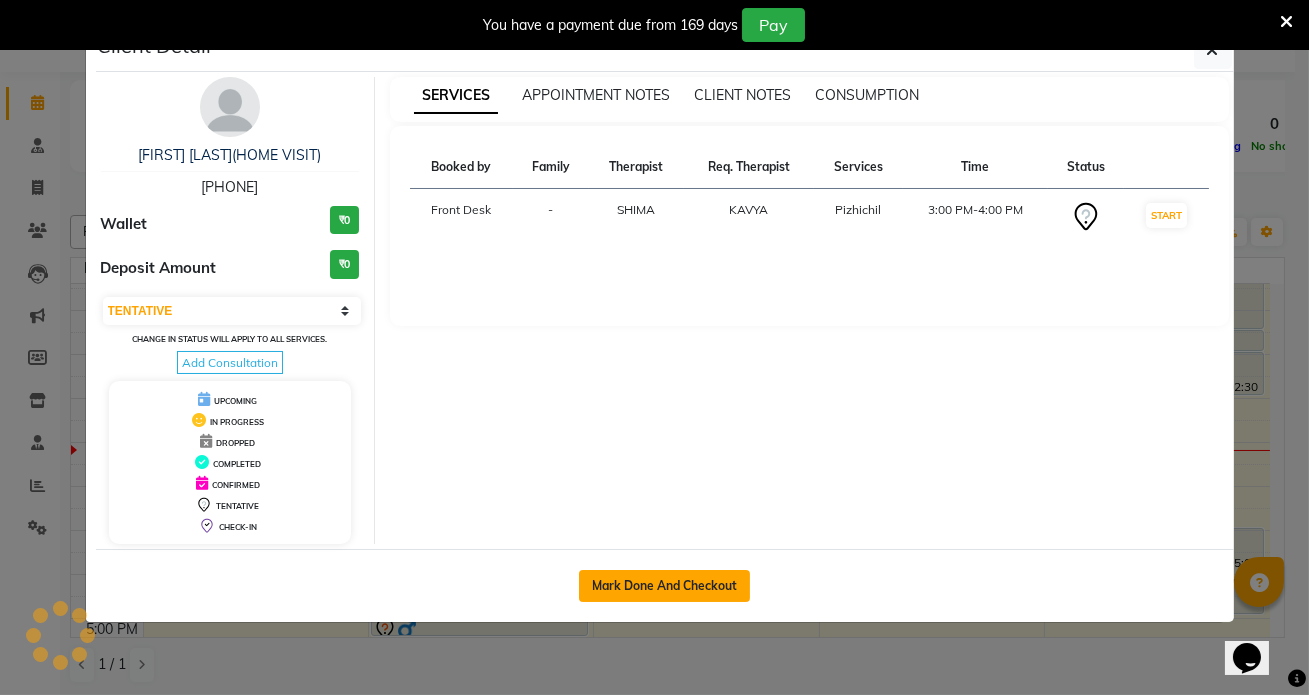 click on "Mark Done And Checkout" 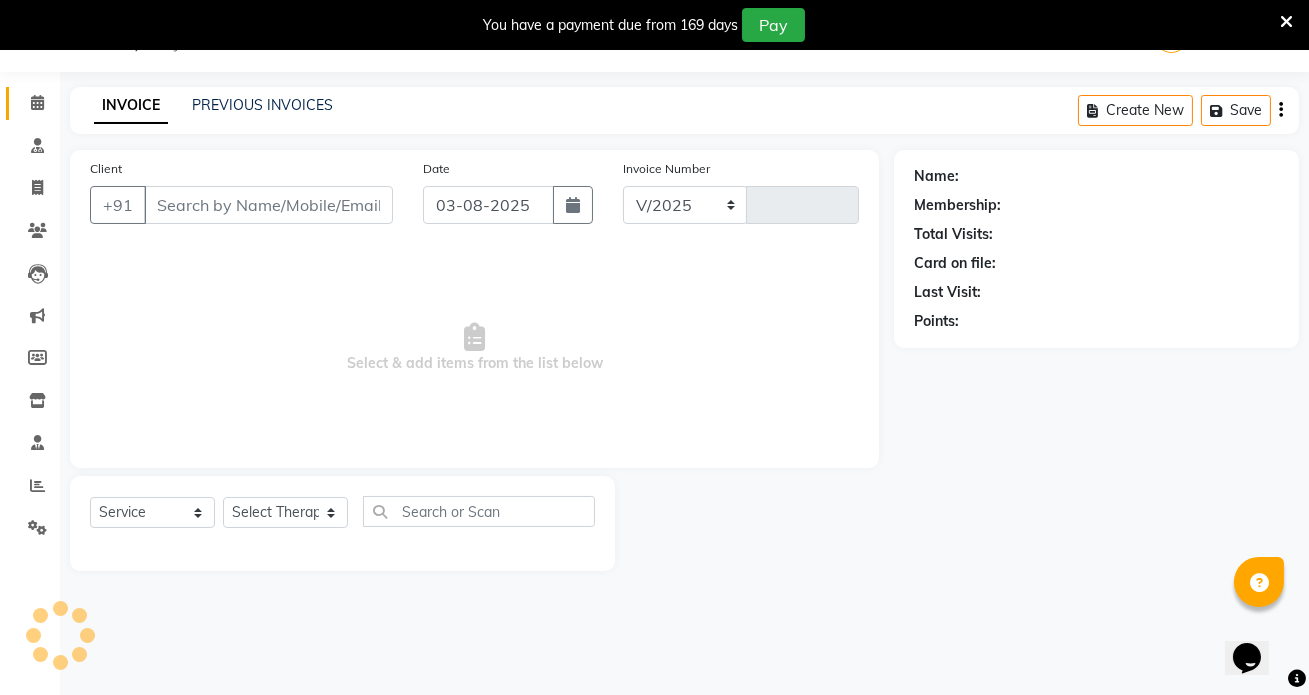 select on "5585" 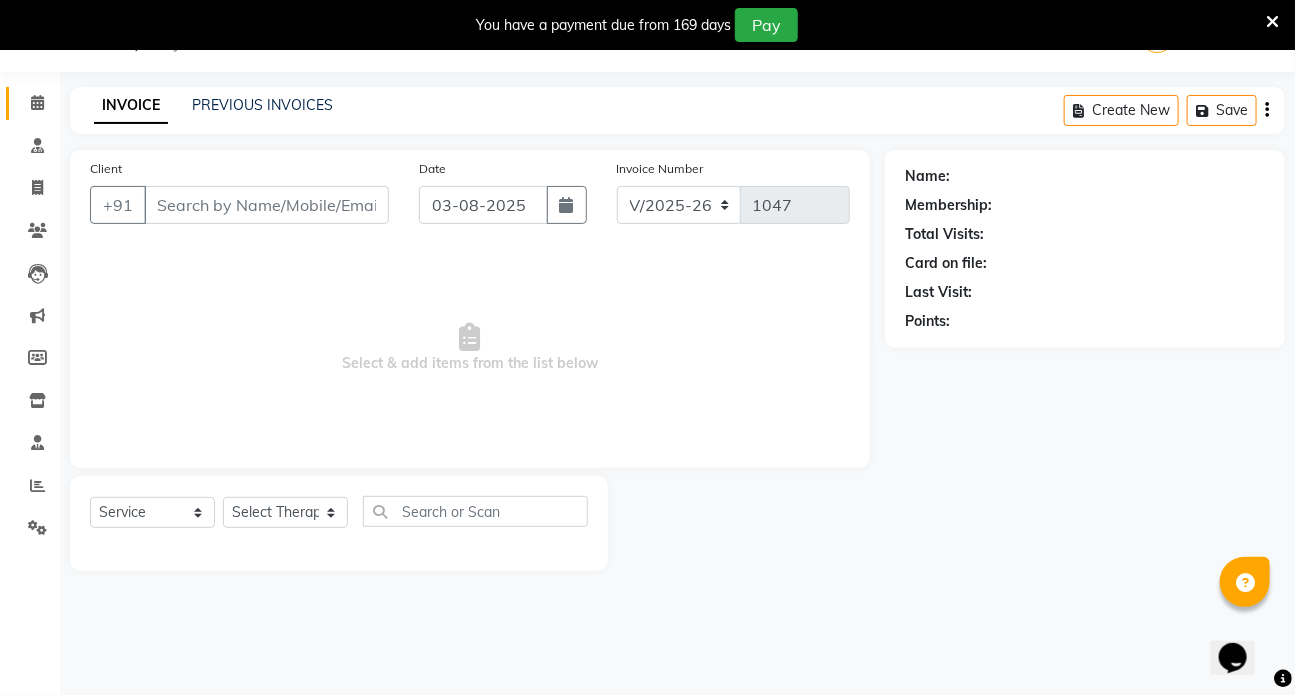 type on "[PHONE]" 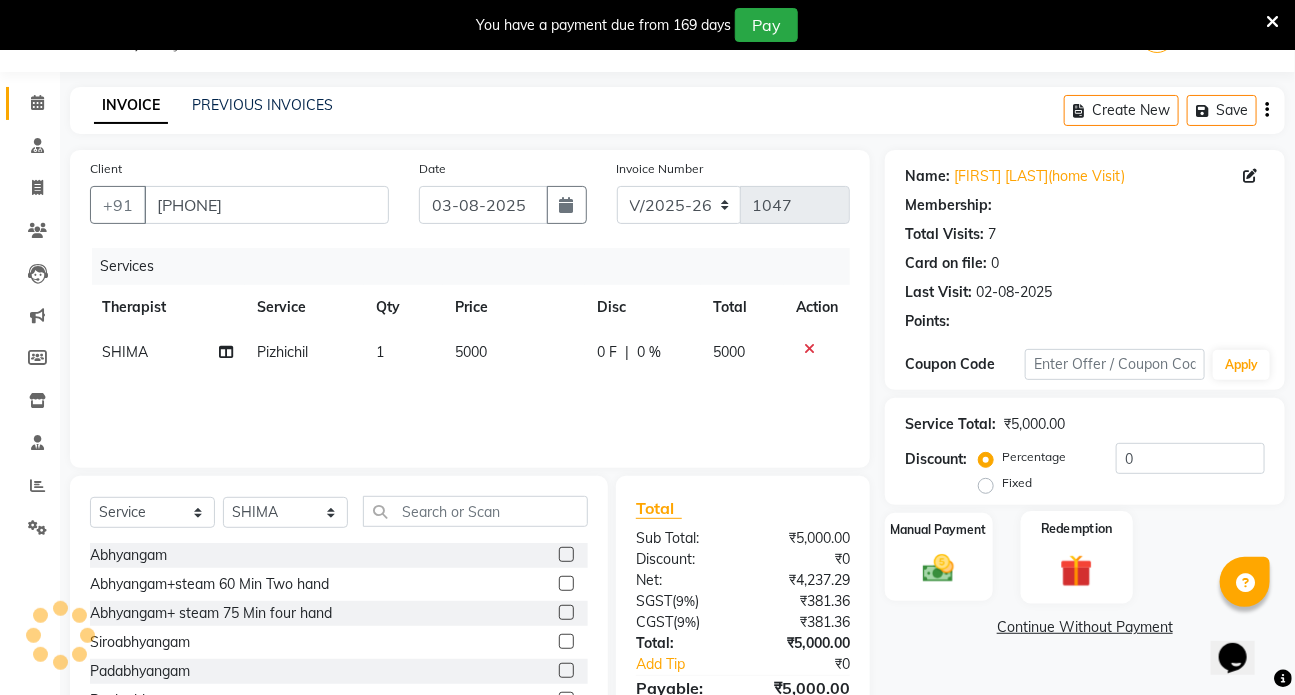 select on "1: Object" 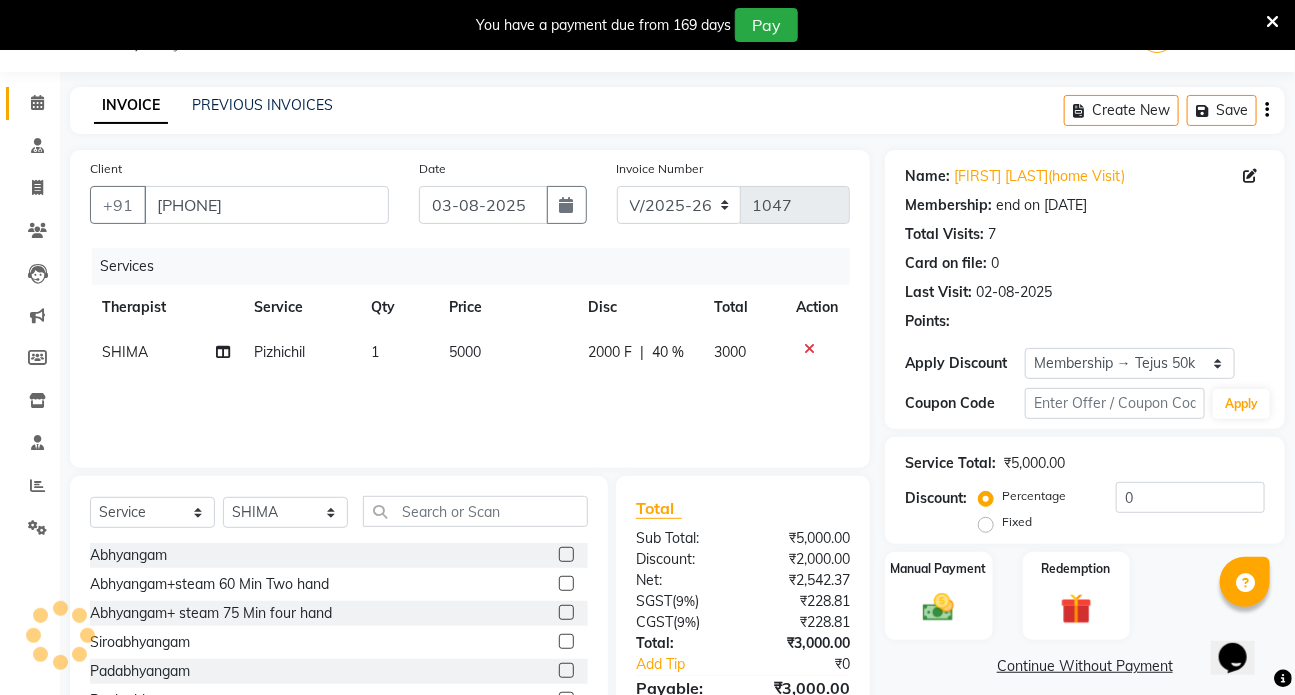 type on "40" 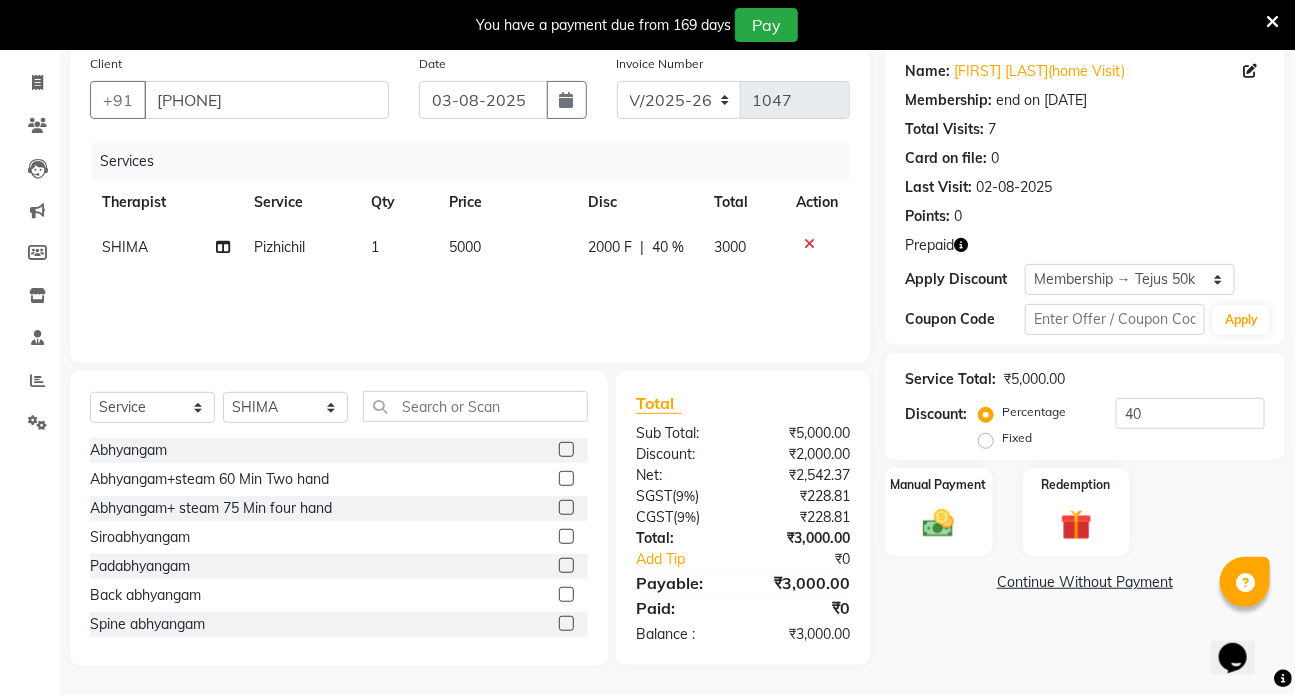 scroll, scrollTop: 156, scrollLeft: 0, axis: vertical 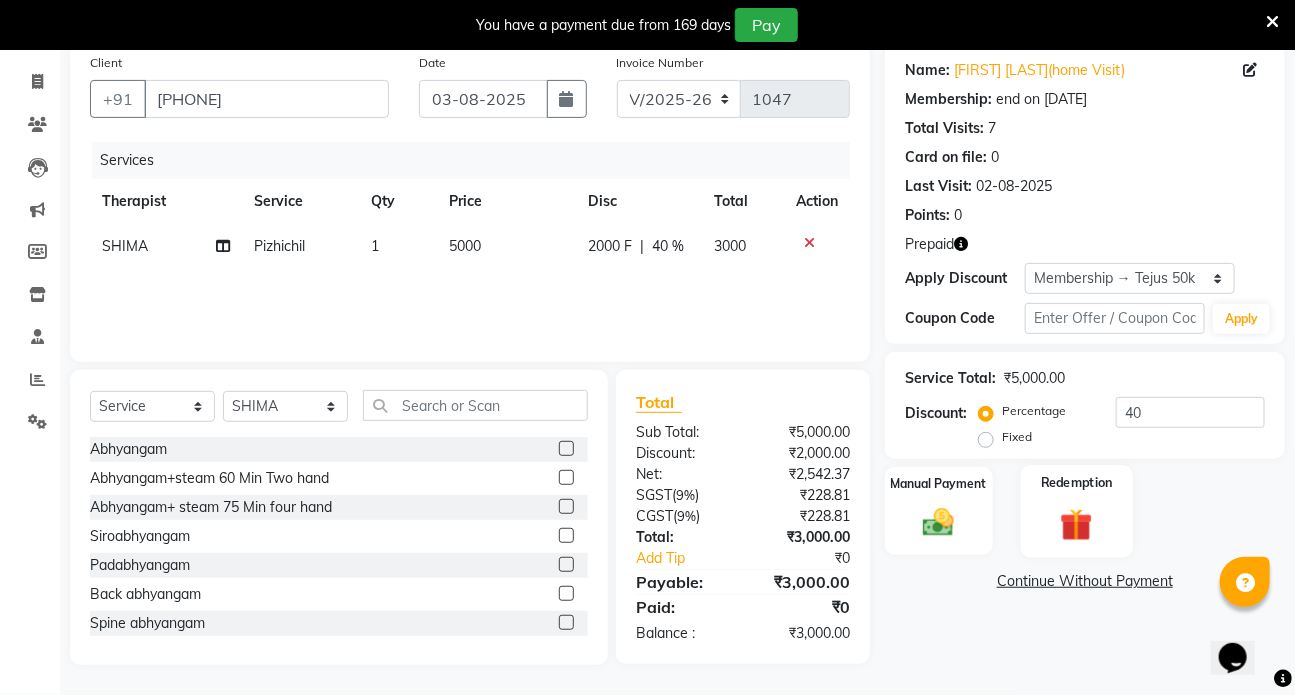 click 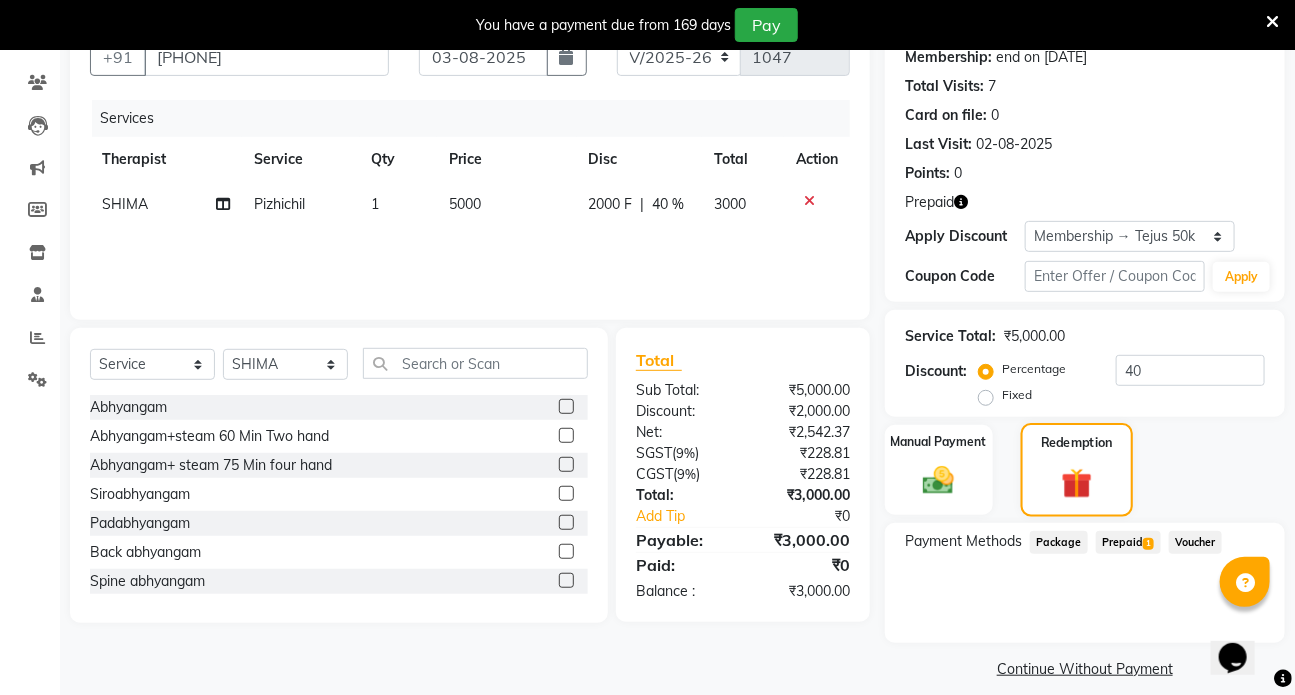 scroll, scrollTop: 216, scrollLeft: 0, axis: vertical 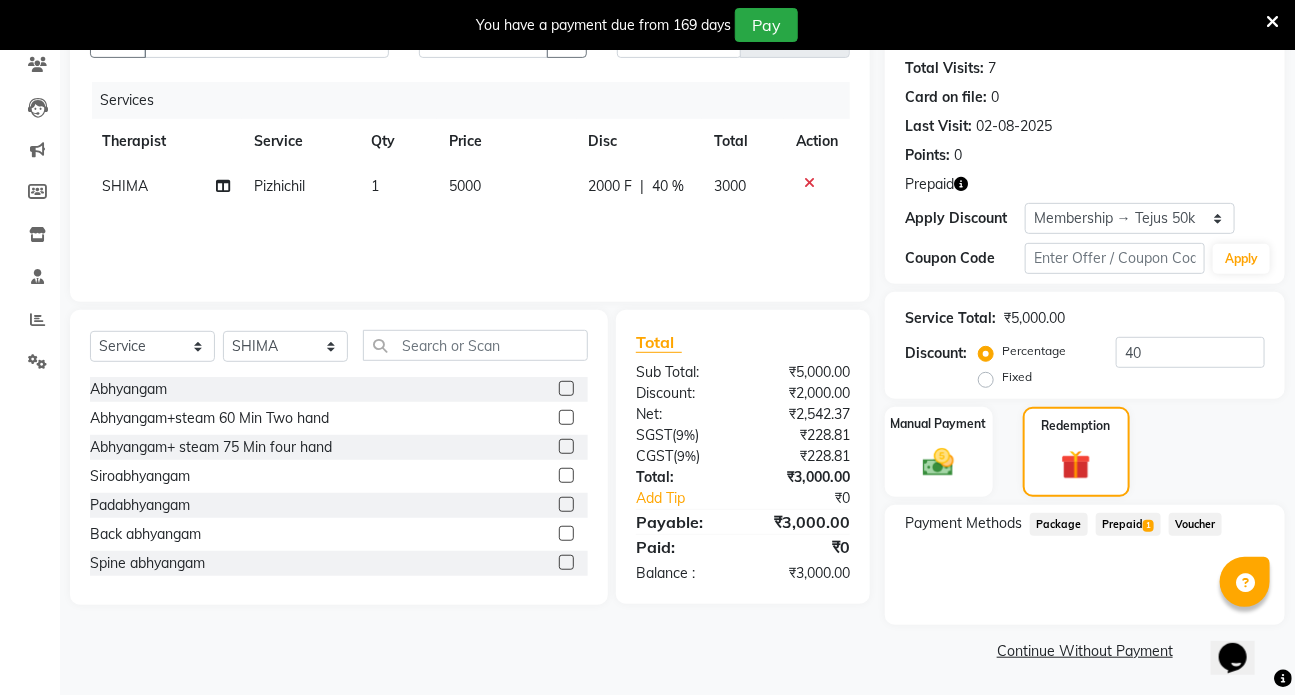 click on "Prepaid  1" 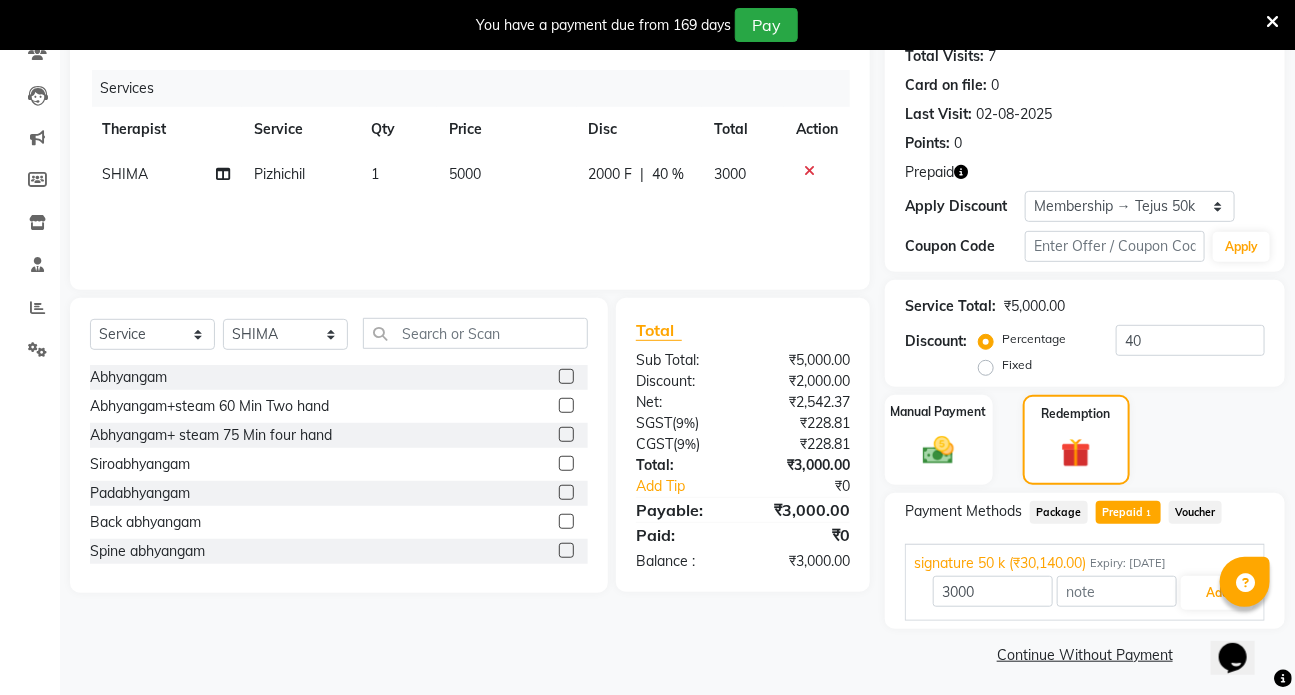 scroll, scrollTop: 231, scrollLeft: 0, axis: vertical 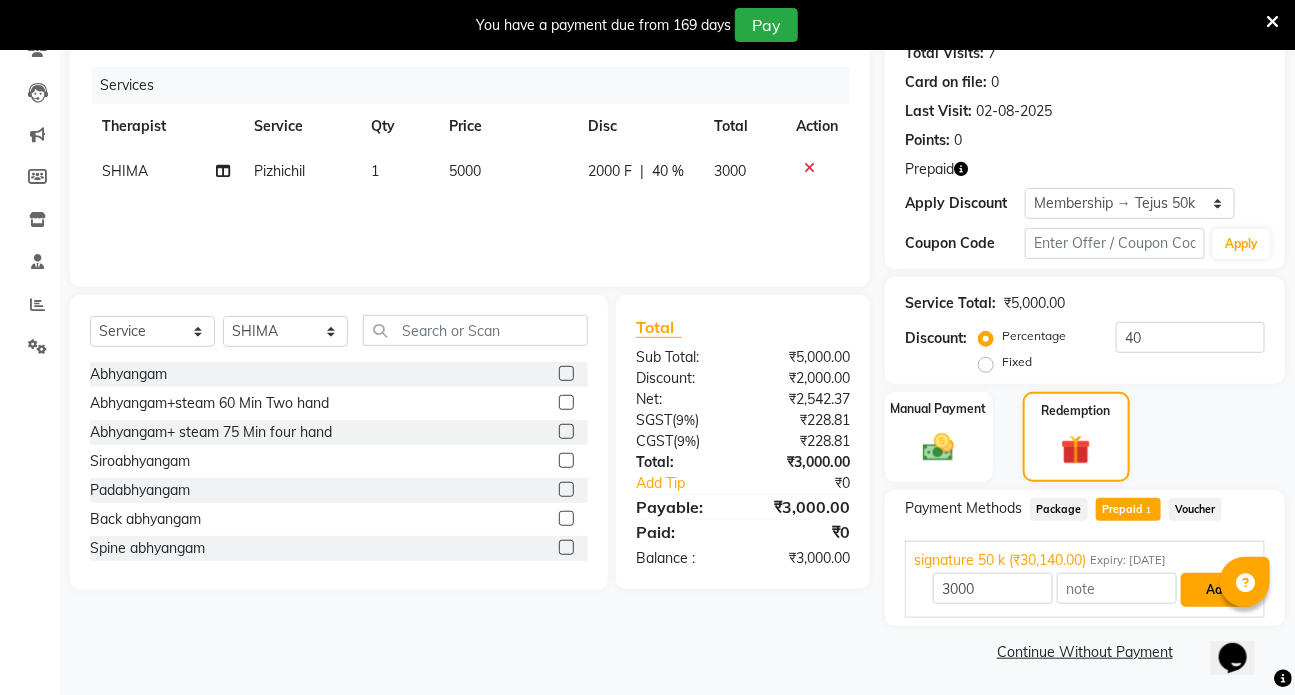 click on "Add" at bounding box center [1217, 590] 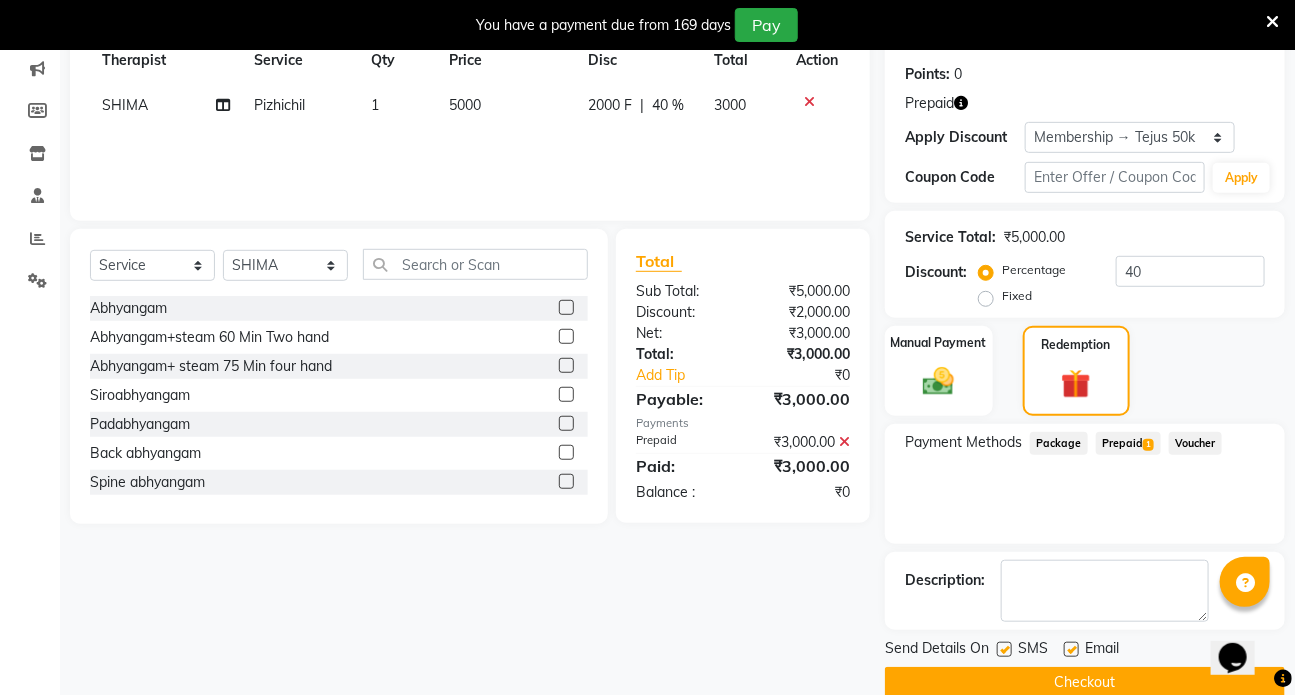 scroll, scrollTop: 328, scrollLeft: 0, axis: vertical 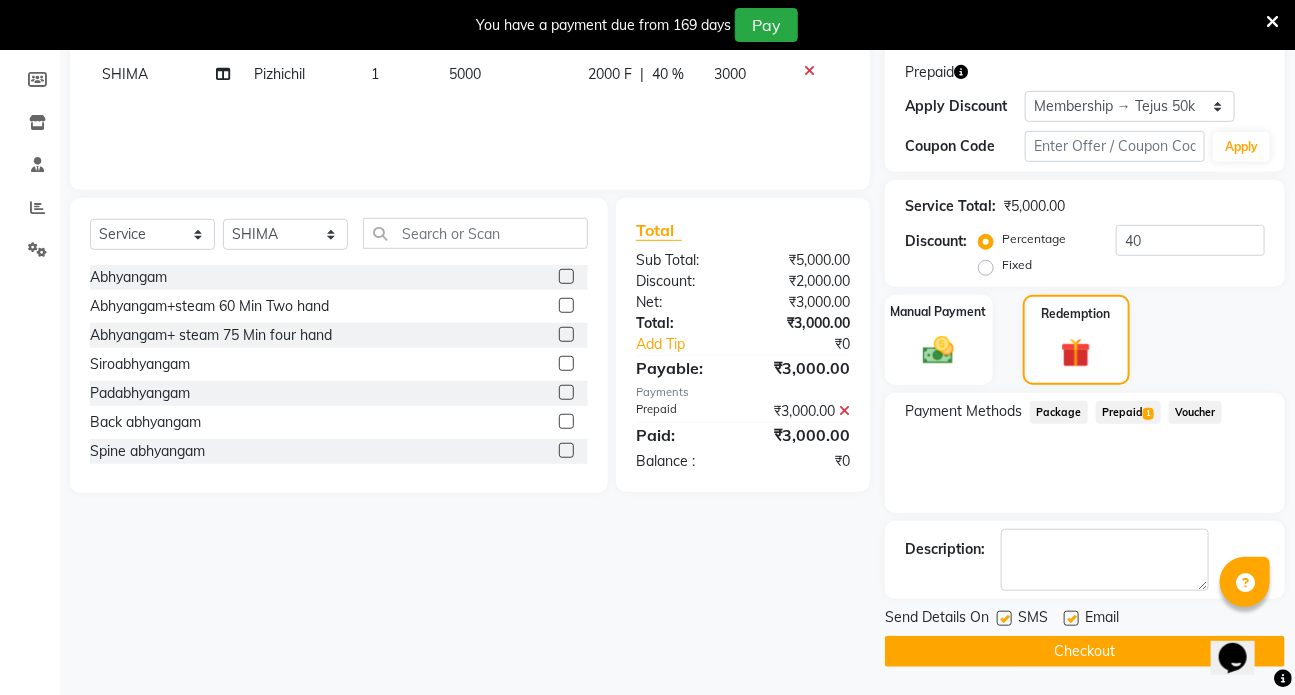 click 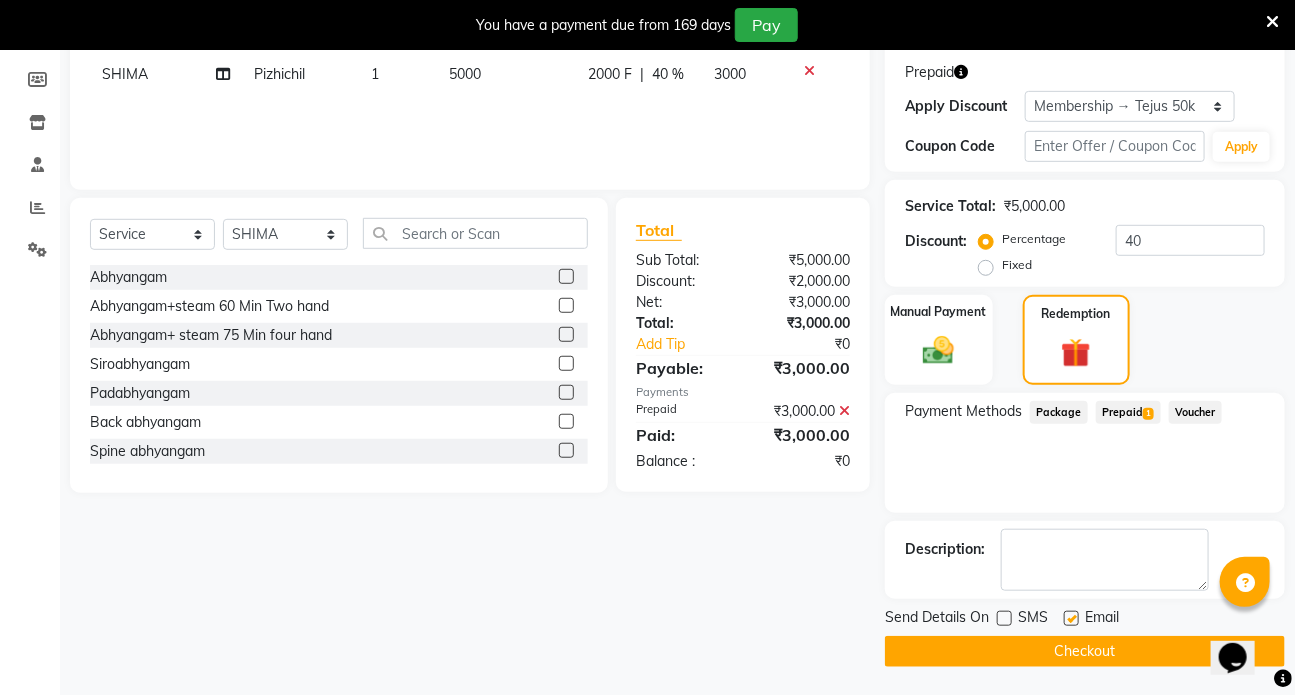click 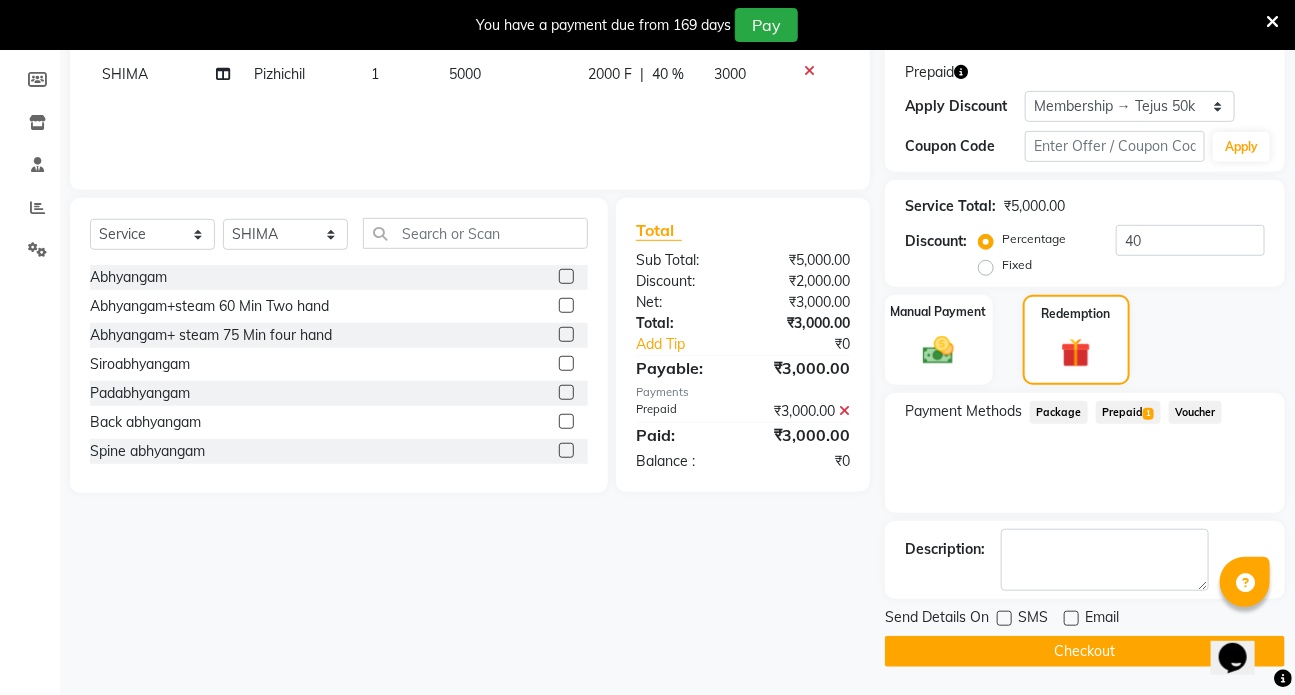 click on "Checkout" 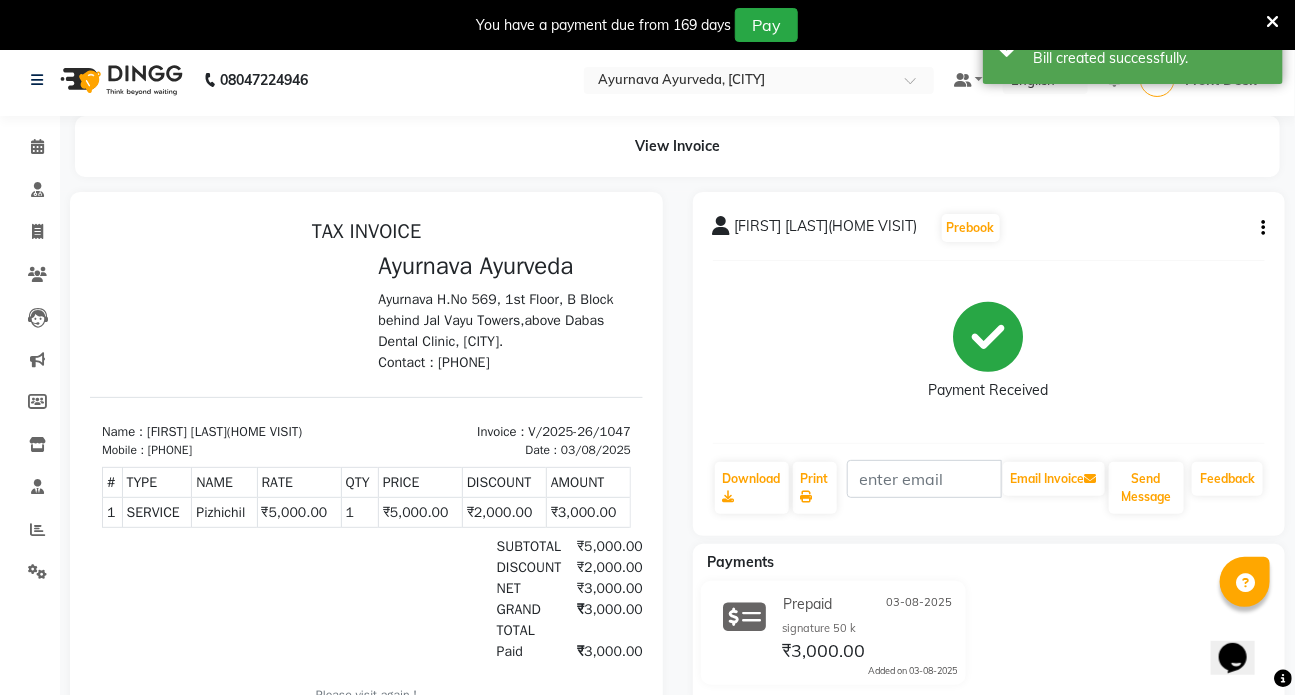 scroll, scrollTop: 0, scrollLeft: 0, axis: both 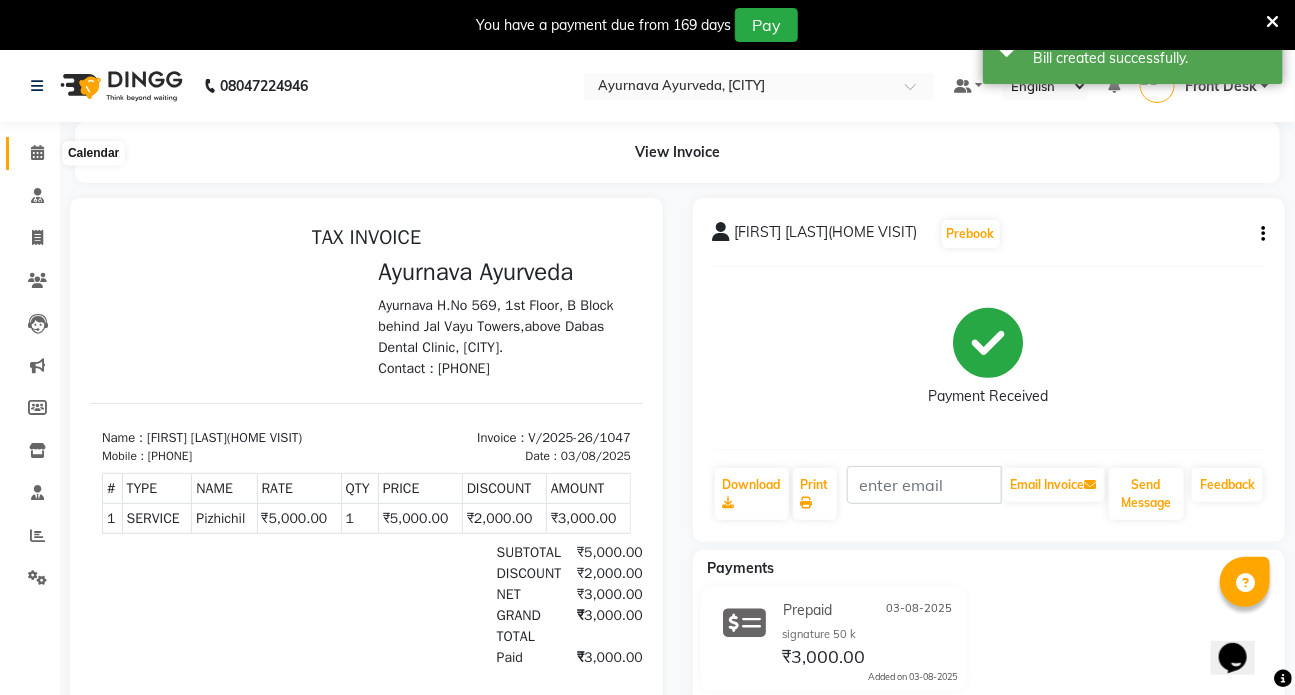 click 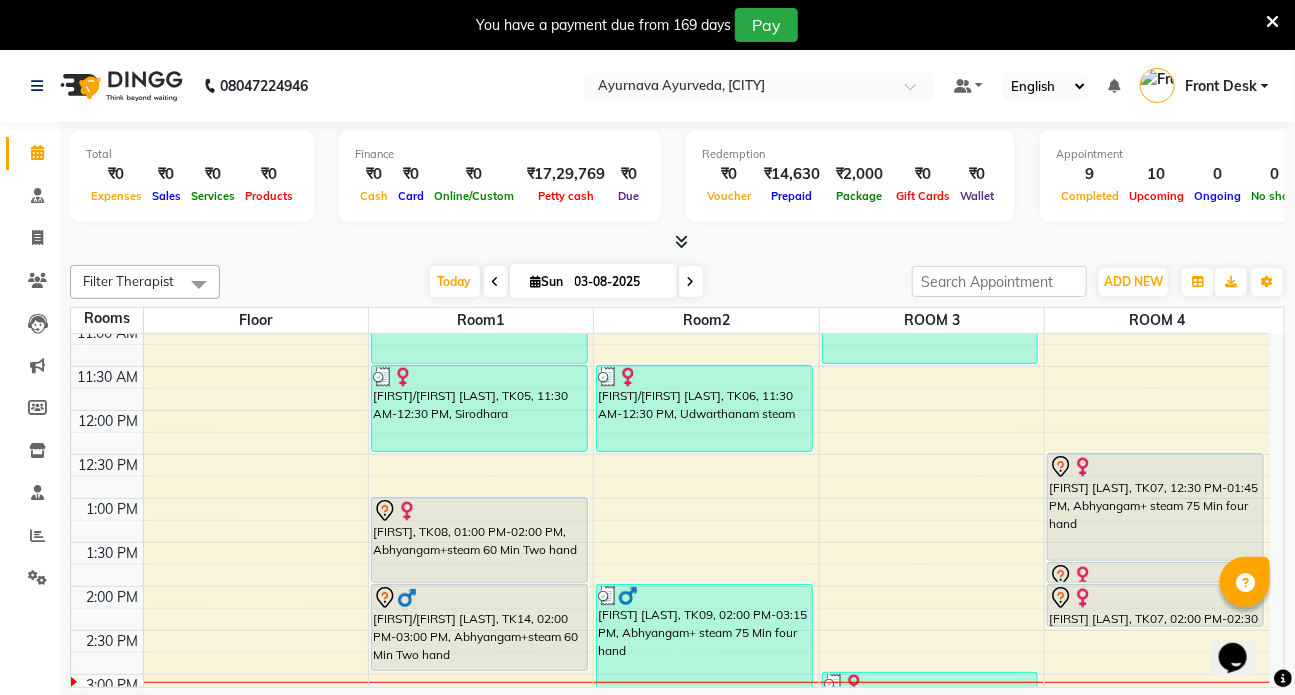 scroll, scrollTop: 454, scrollLeft: 0, axis: vertical 